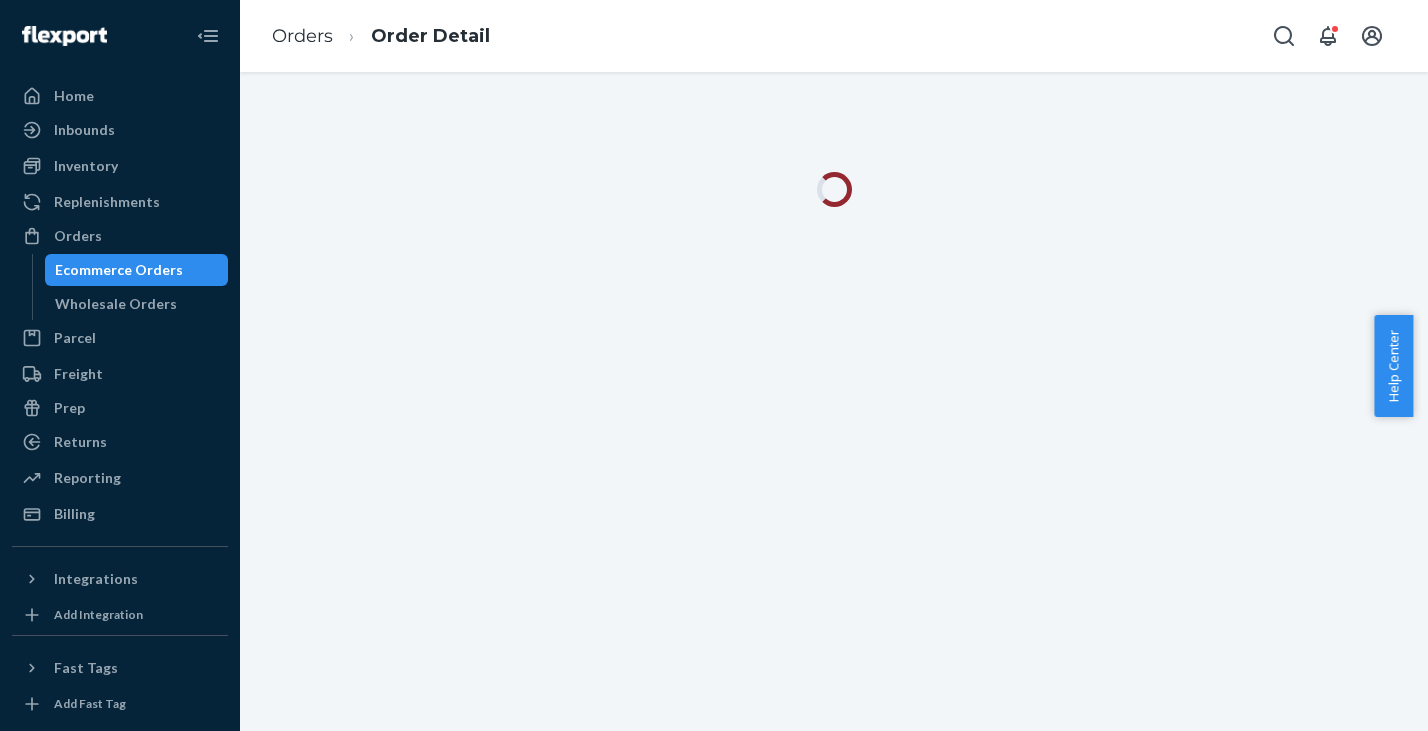 scroll, scrollTop: 0, scrollLeft: 0, axis: both 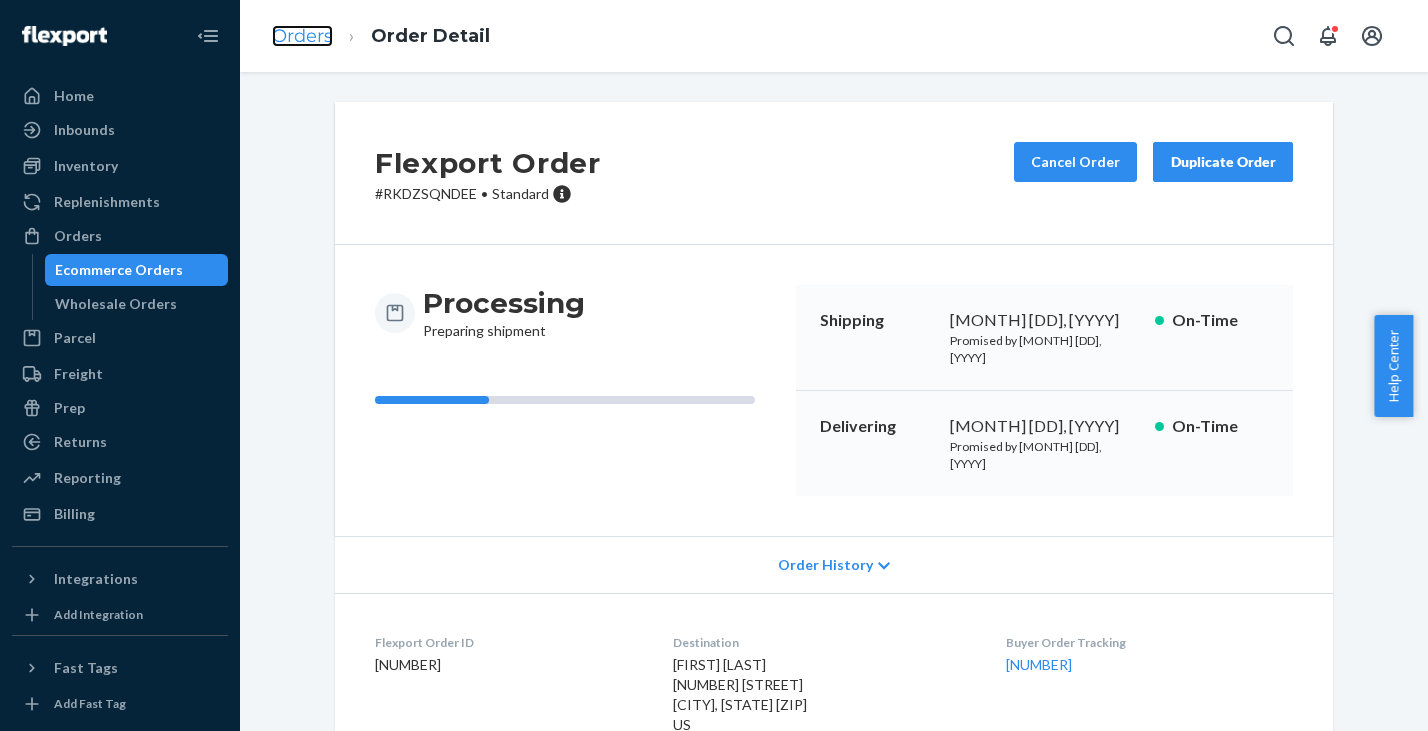 click on "Orders" at bounding box center (302, 36) 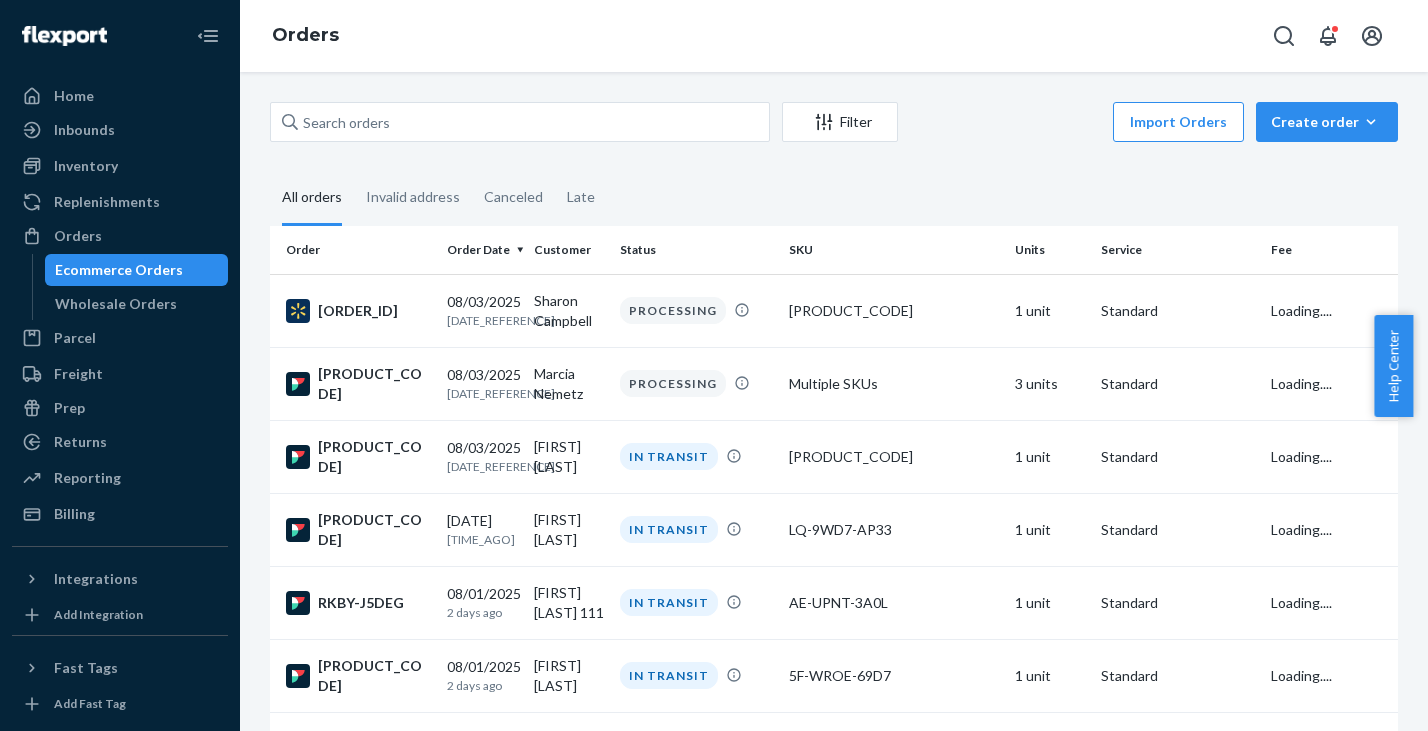 scroll, scrollTop: 0, scrollLeft: 0, axis: both 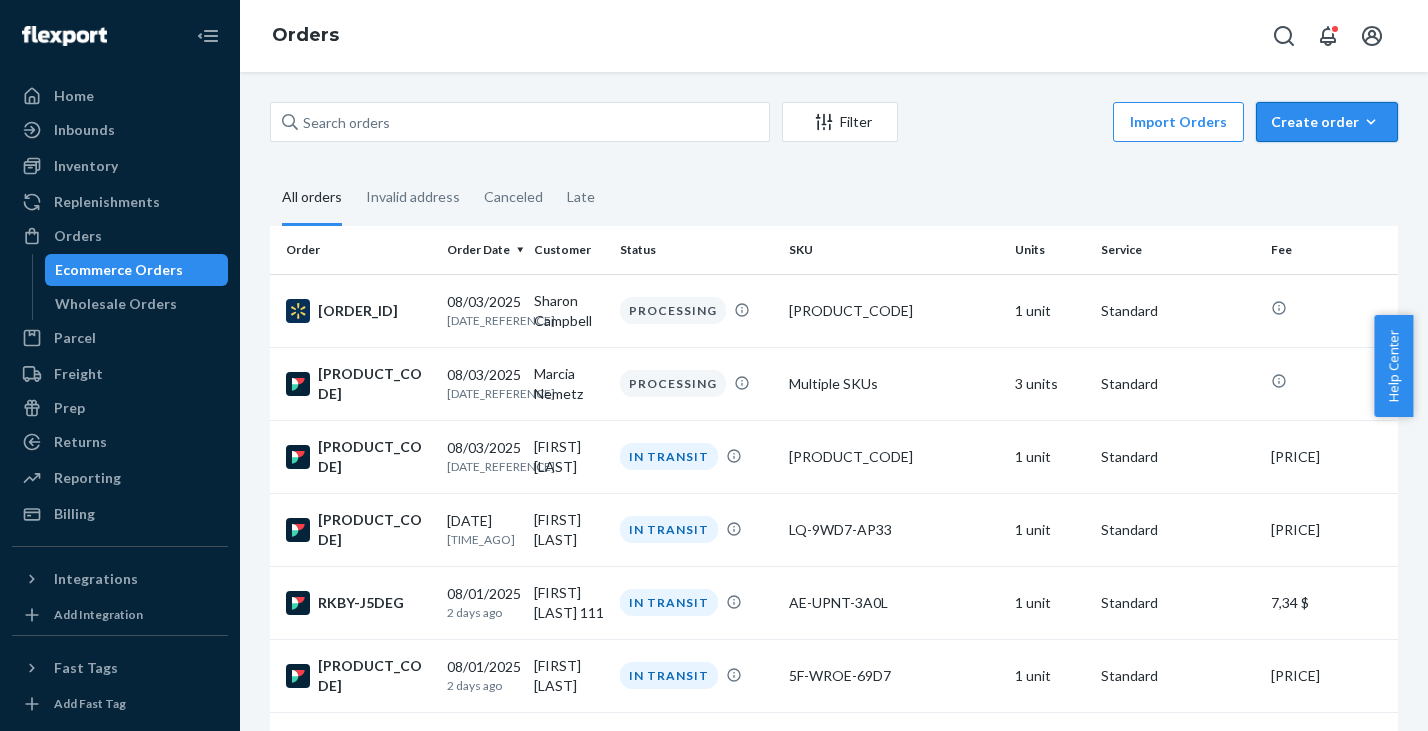 click on "Create order" at bounding box center (1327, 122) 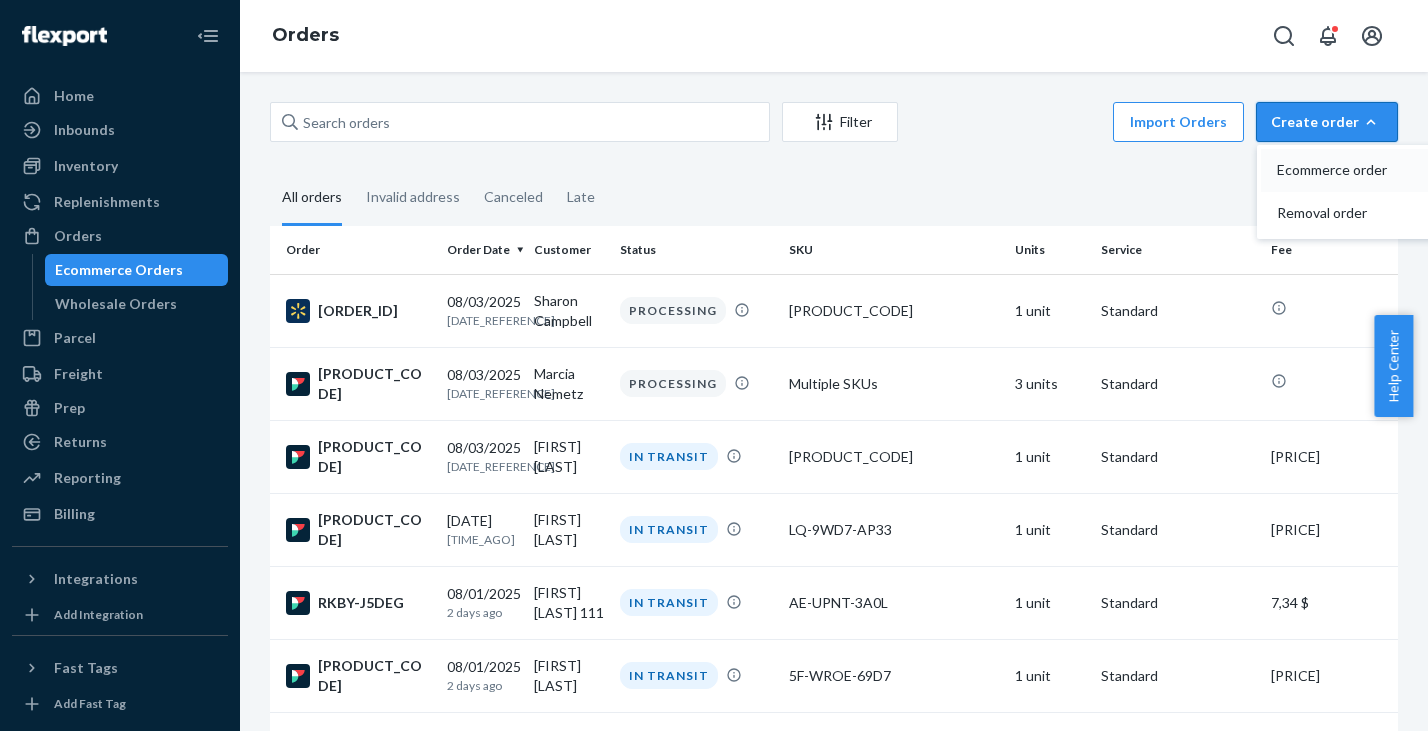 click on "Ecommerce order" at bounding box center [1339, 170] 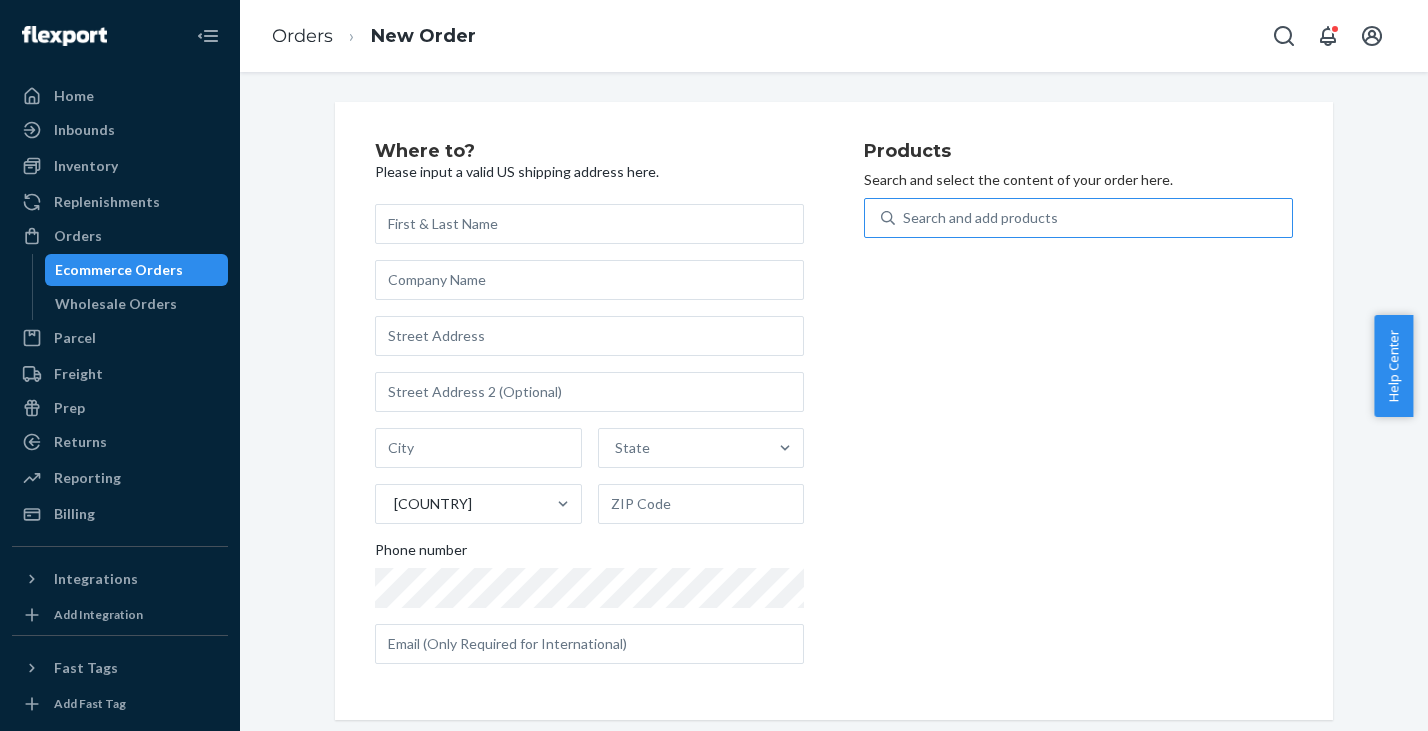 drag, startPoint x: 1026, startPoint y: 217, endPoint x: 1040, endPoint y: 212, distance: 14.866069 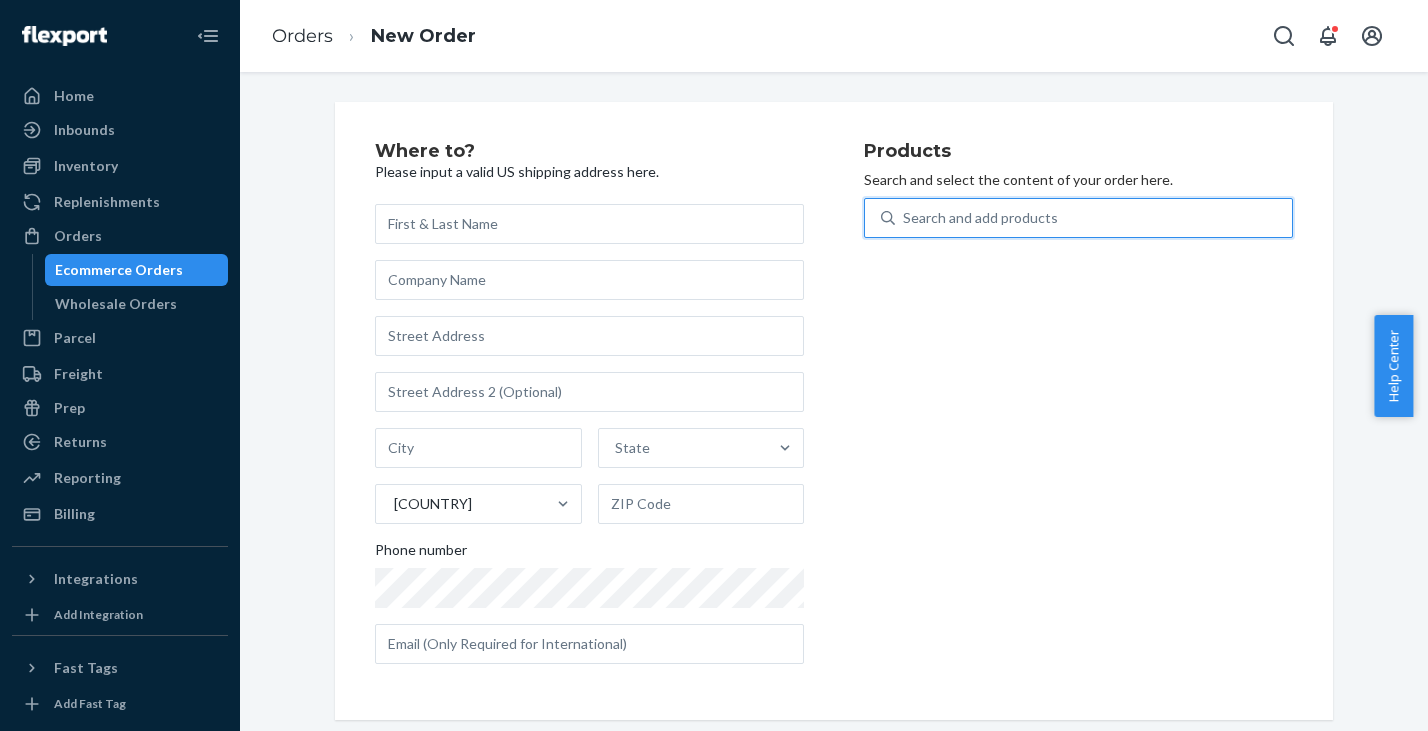 paste on "[PRODUCT_CODE]" 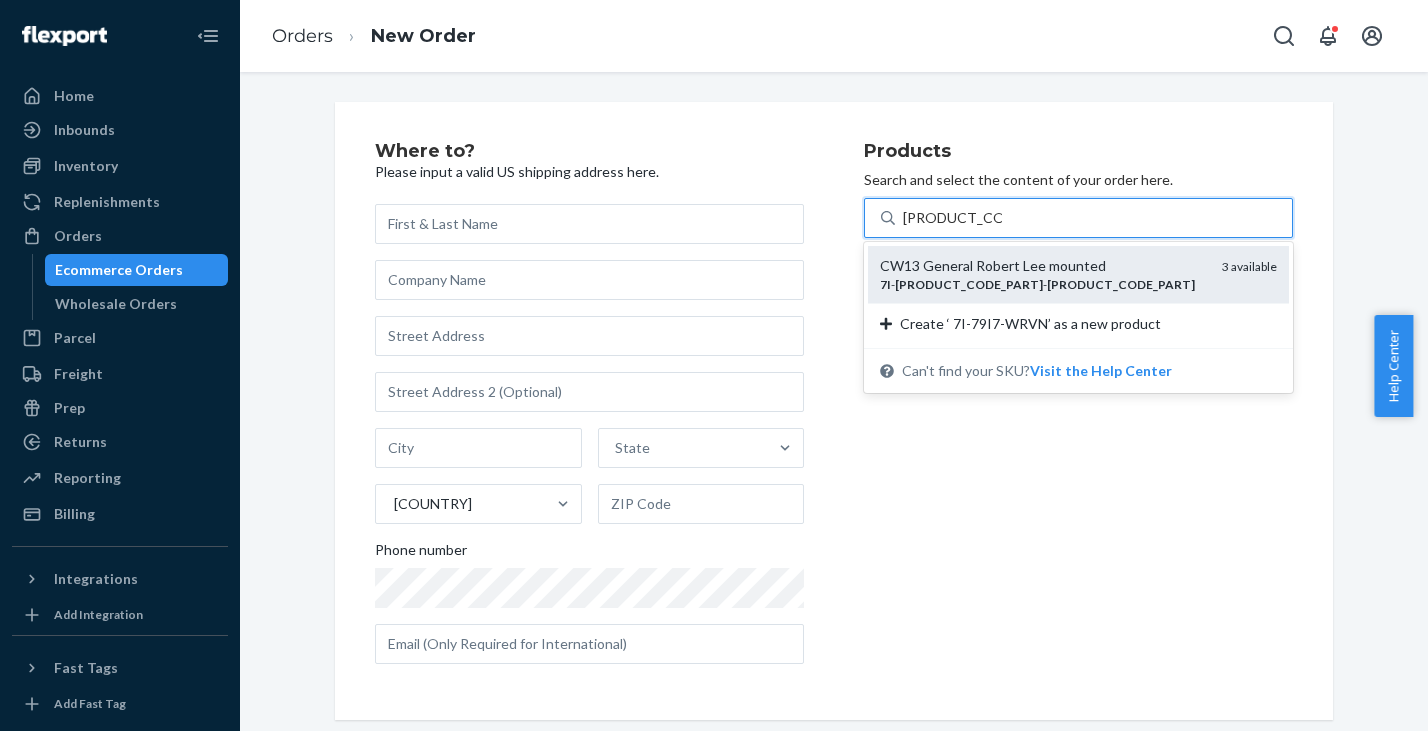 click on "CW13 General Robert Lee mounted" at bounding box center (1043, 266) 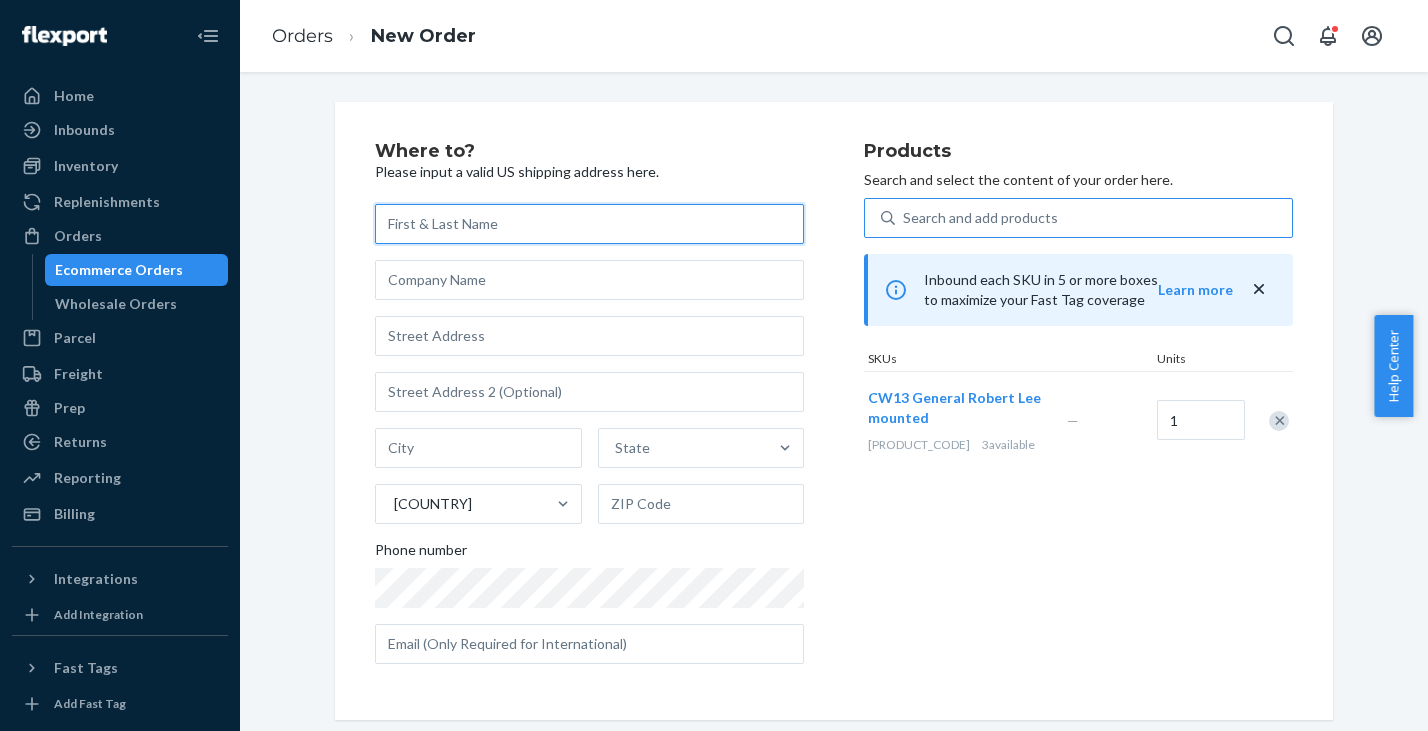 click at bounding box center (589, 224) 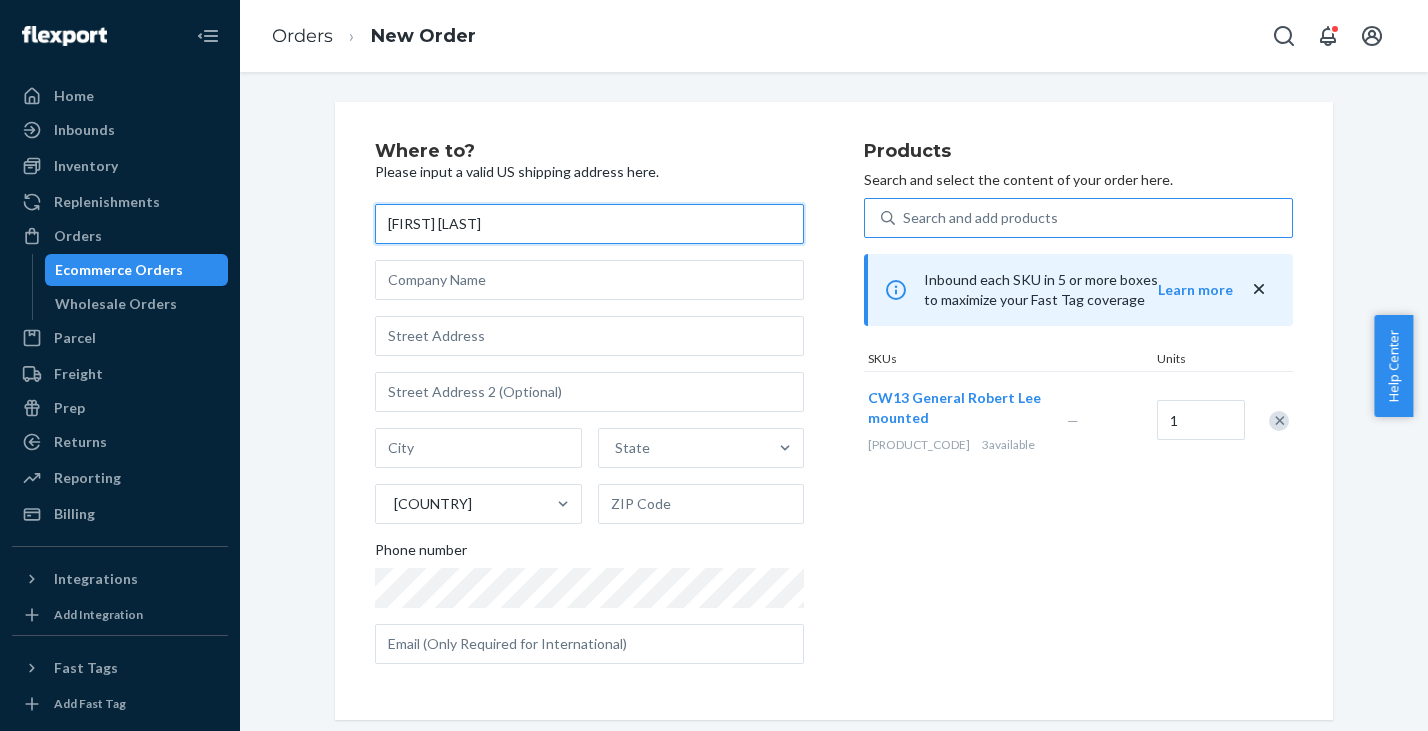 type on "[FIRST] [LAST]" 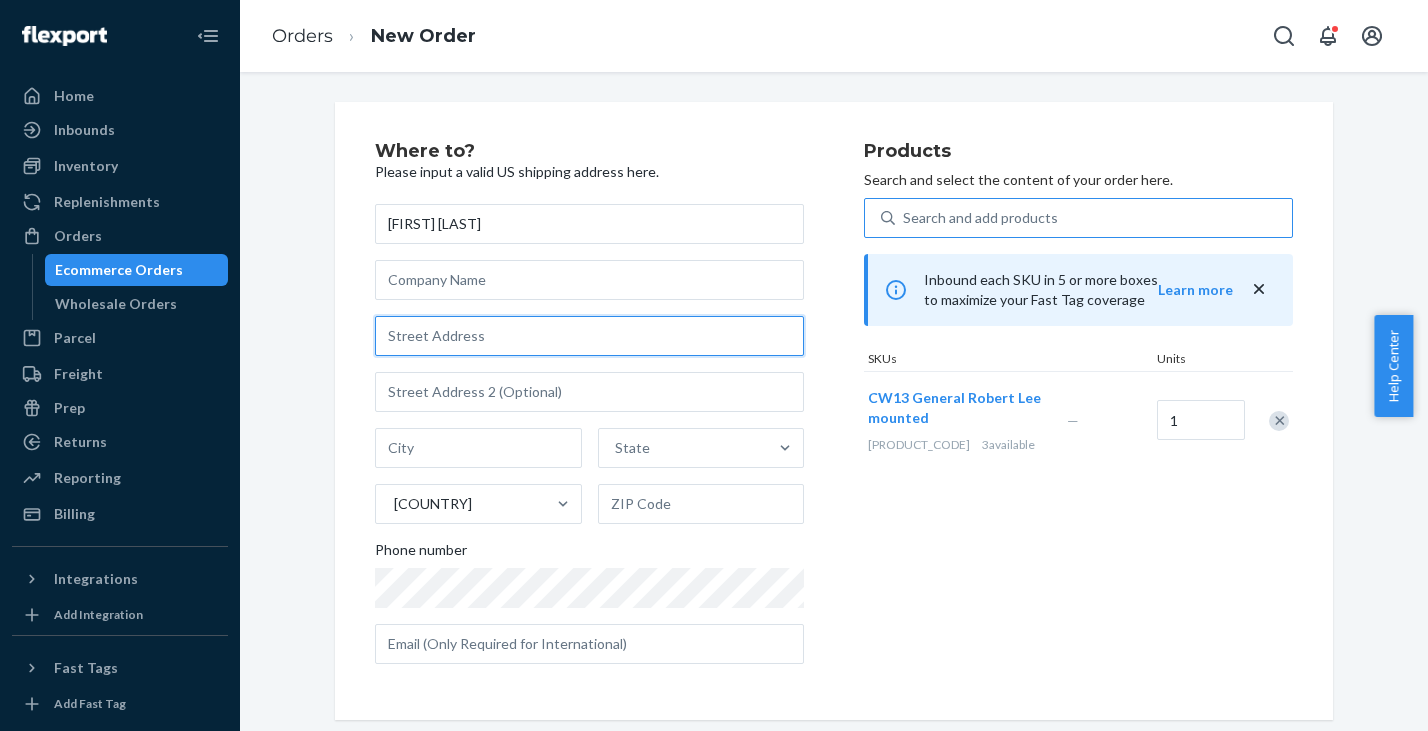 drag, startPoint x: 481, startPoint y: 344, endPoint x: 495, endPoint y: 341, distance: 14.3178215 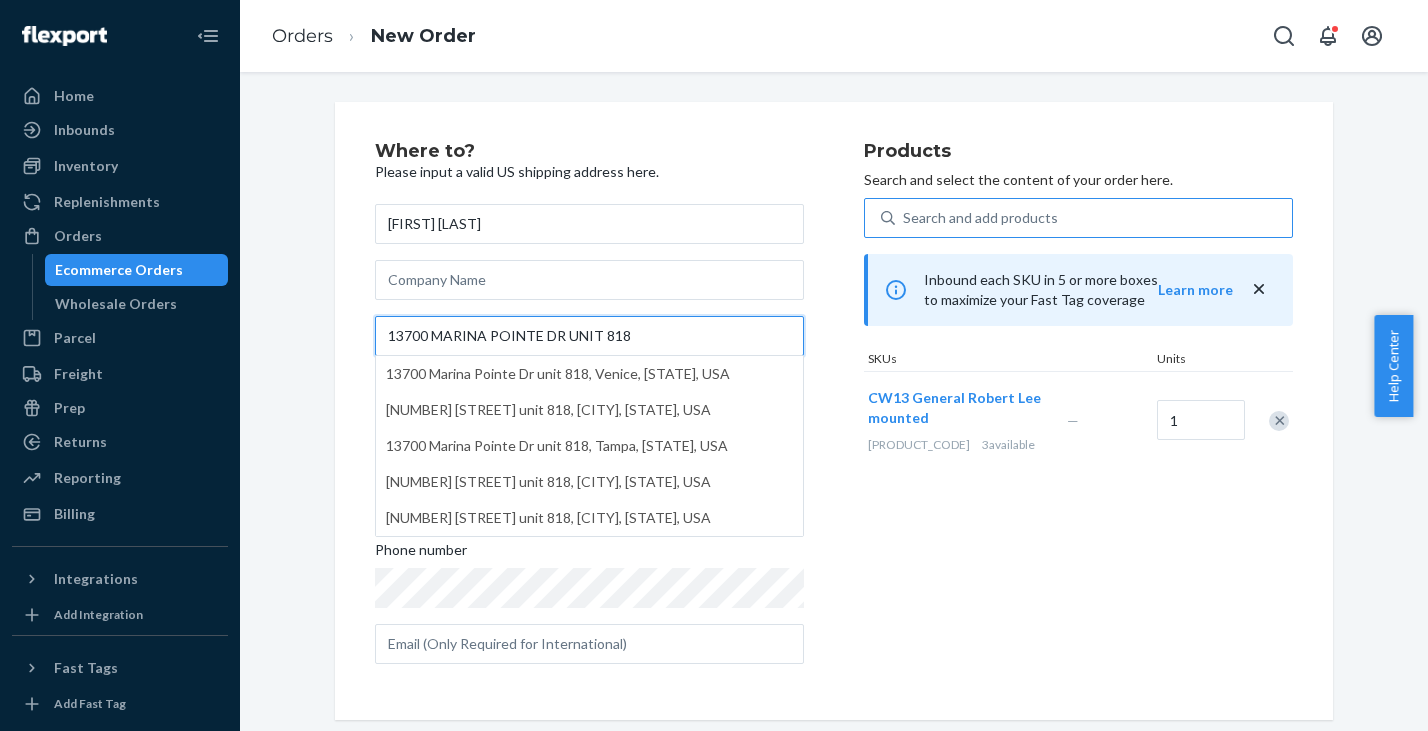 type on "13700 MARINA POINTE DR UNIT 818" 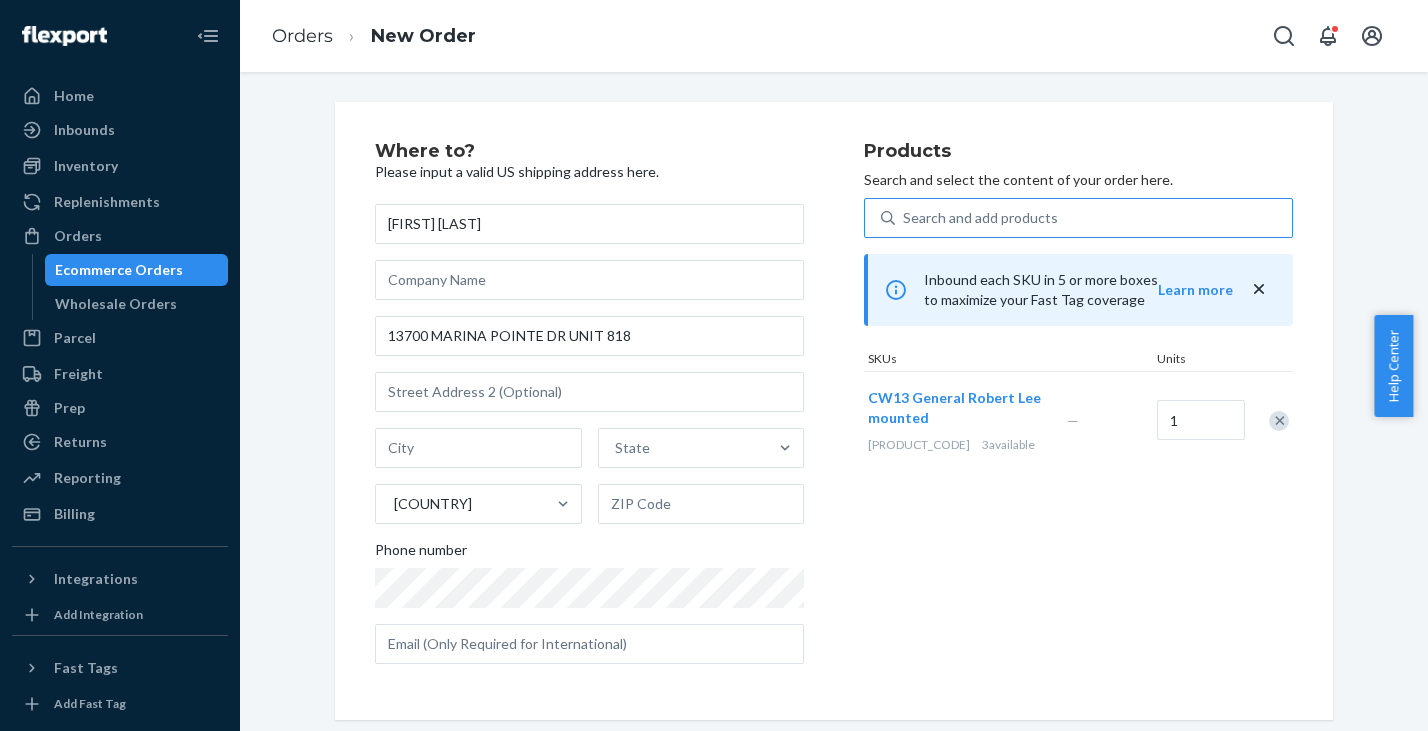 click on "Please input a valid US shipping address here. [FIRST] [LAST] [NUMBER] [STREET] UNIT 818 [STATE] [COUNTRY] Phone number Products Search and select the content of your order here. Search and add products Inbound each SKU in 5 or more boxes to maximize your Fast Tag coverage Learn more SKUs Units CW13 General [FIRST] [LAST] mounted [PRODUCT_CODE] 3  available — 1" at bounding box center [834, 411] 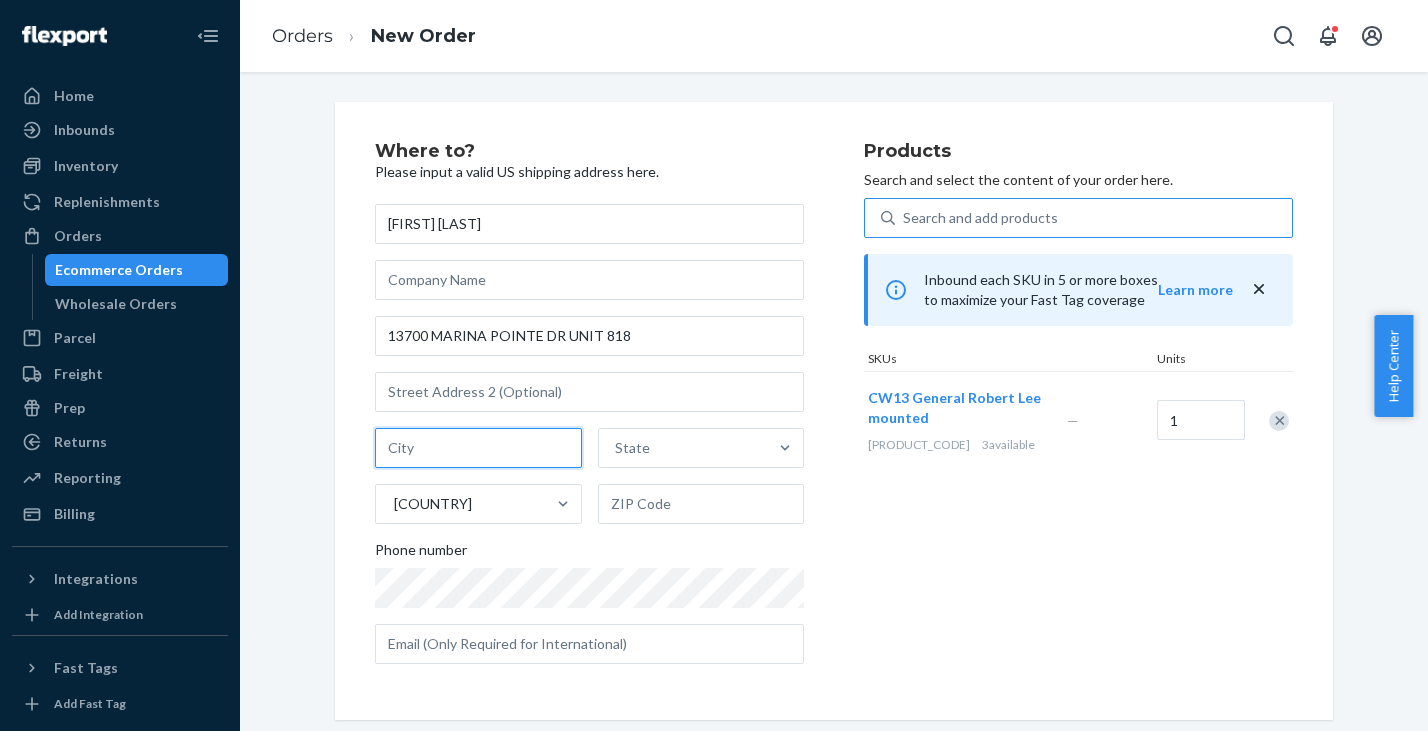 drag, startPoint x: 470, startPoint y: 454, endPoint x: 581, endPoint y: 444, distance: 111.44954 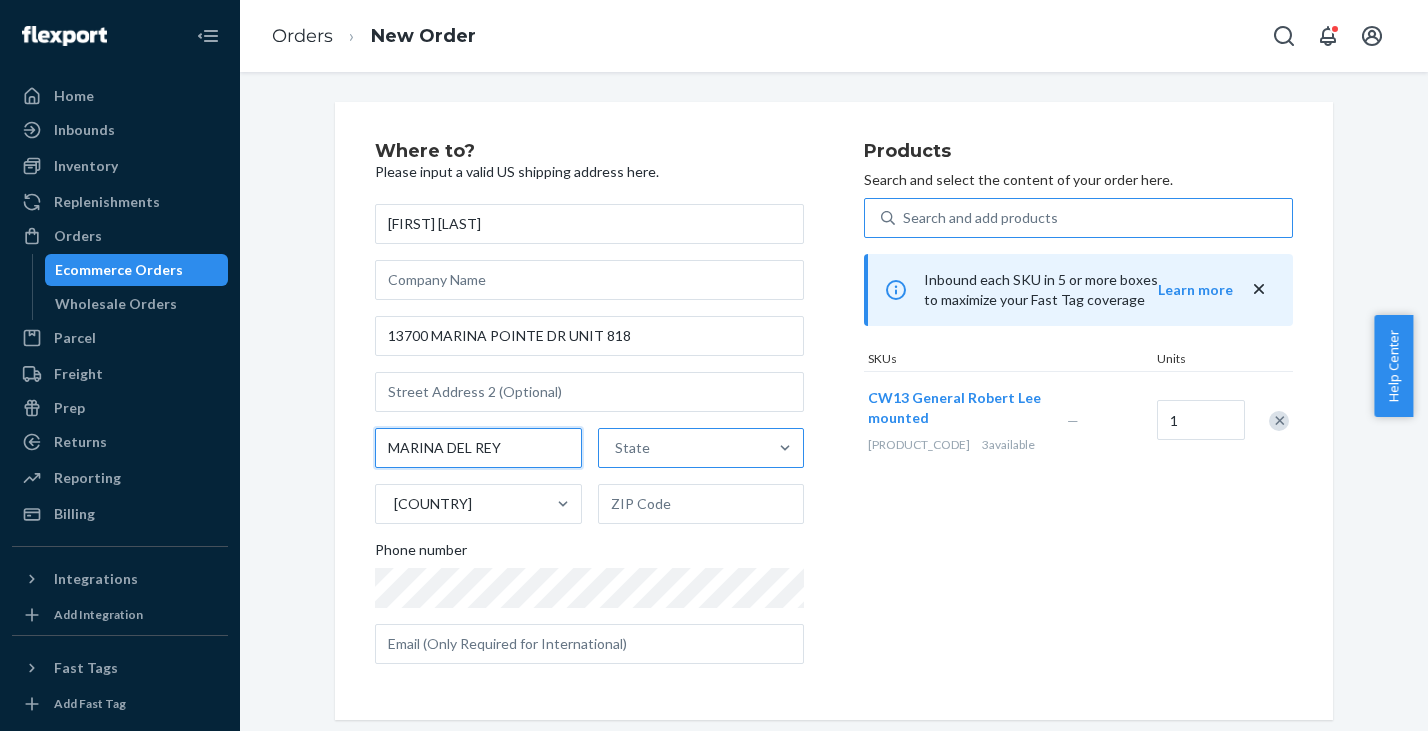 type on "MARINA DEL REY" 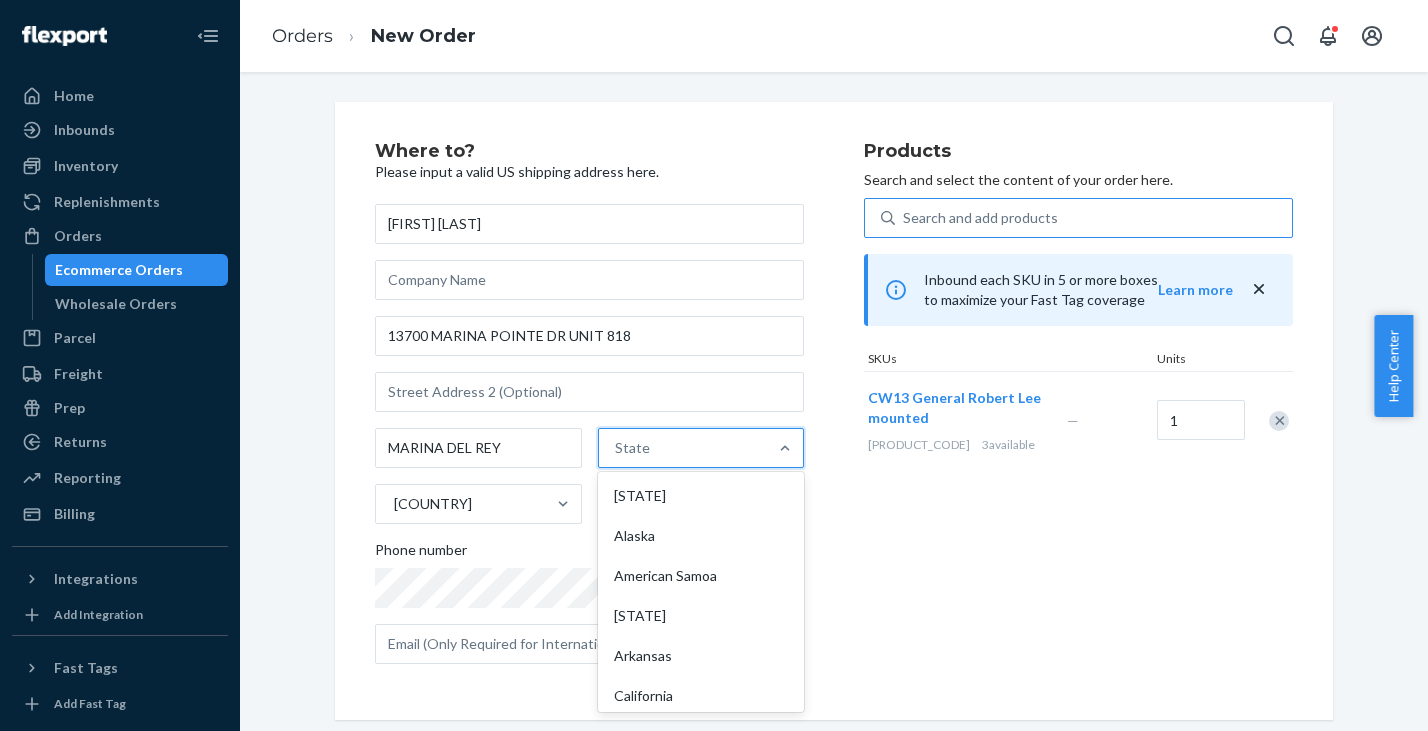 click on "State" at bounding box center (683, 448) 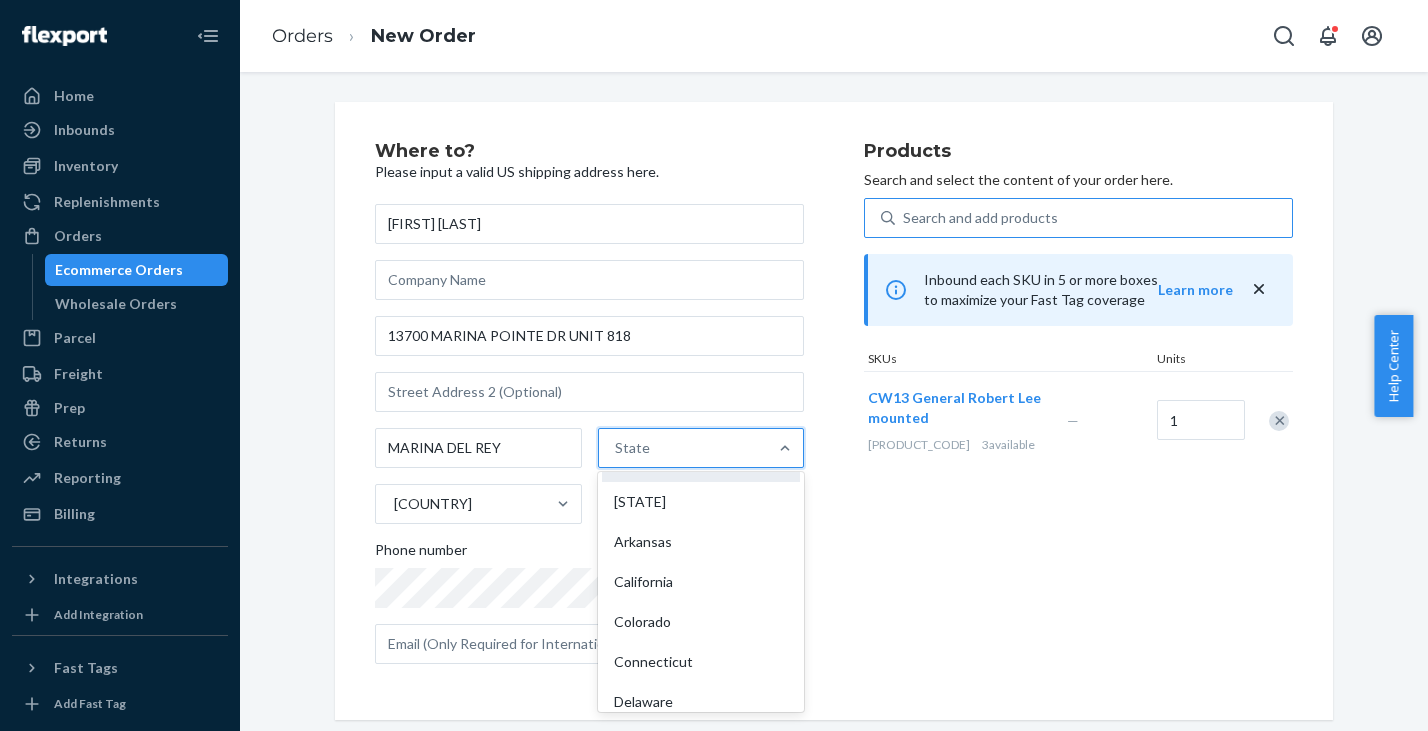 scroll, scrollTop: 187, scrollLeft: 0, axis: vertical 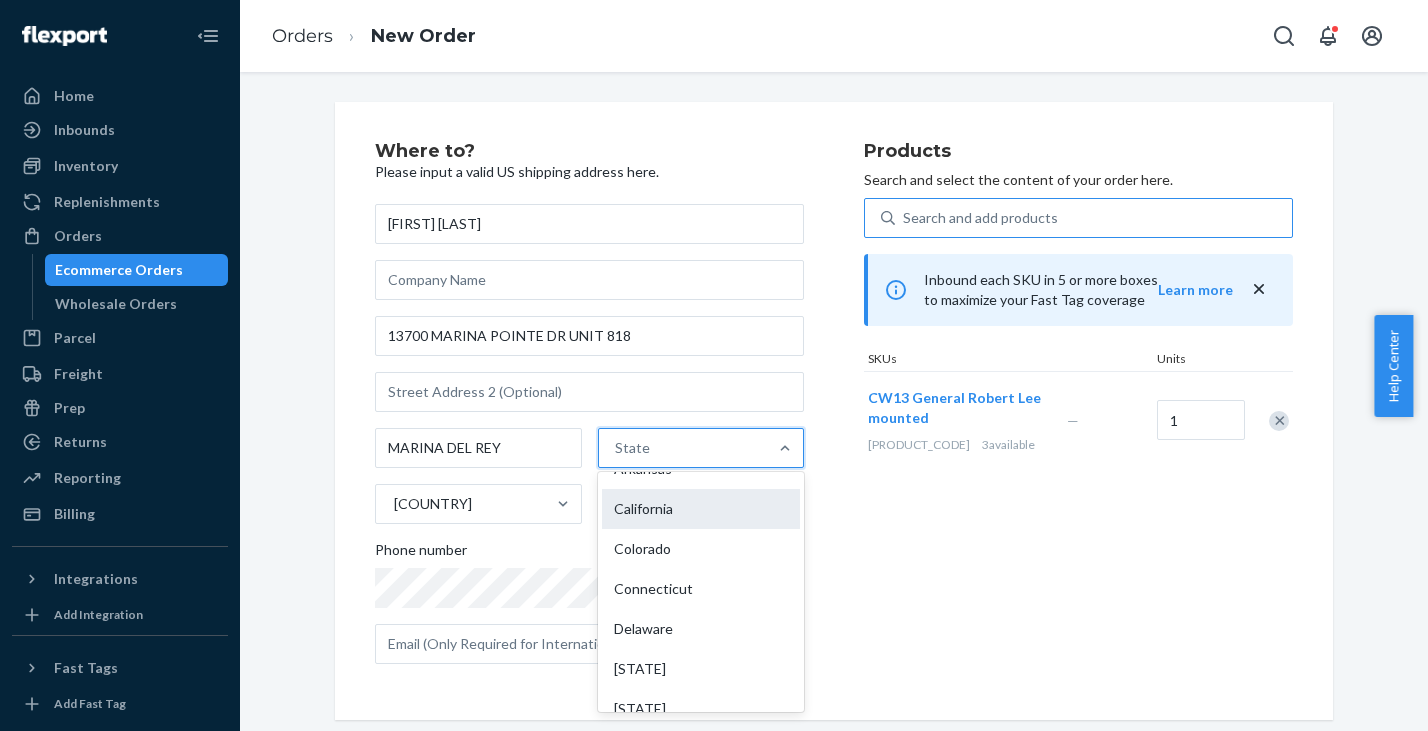 click on "California" at bounding box center [701, 509] 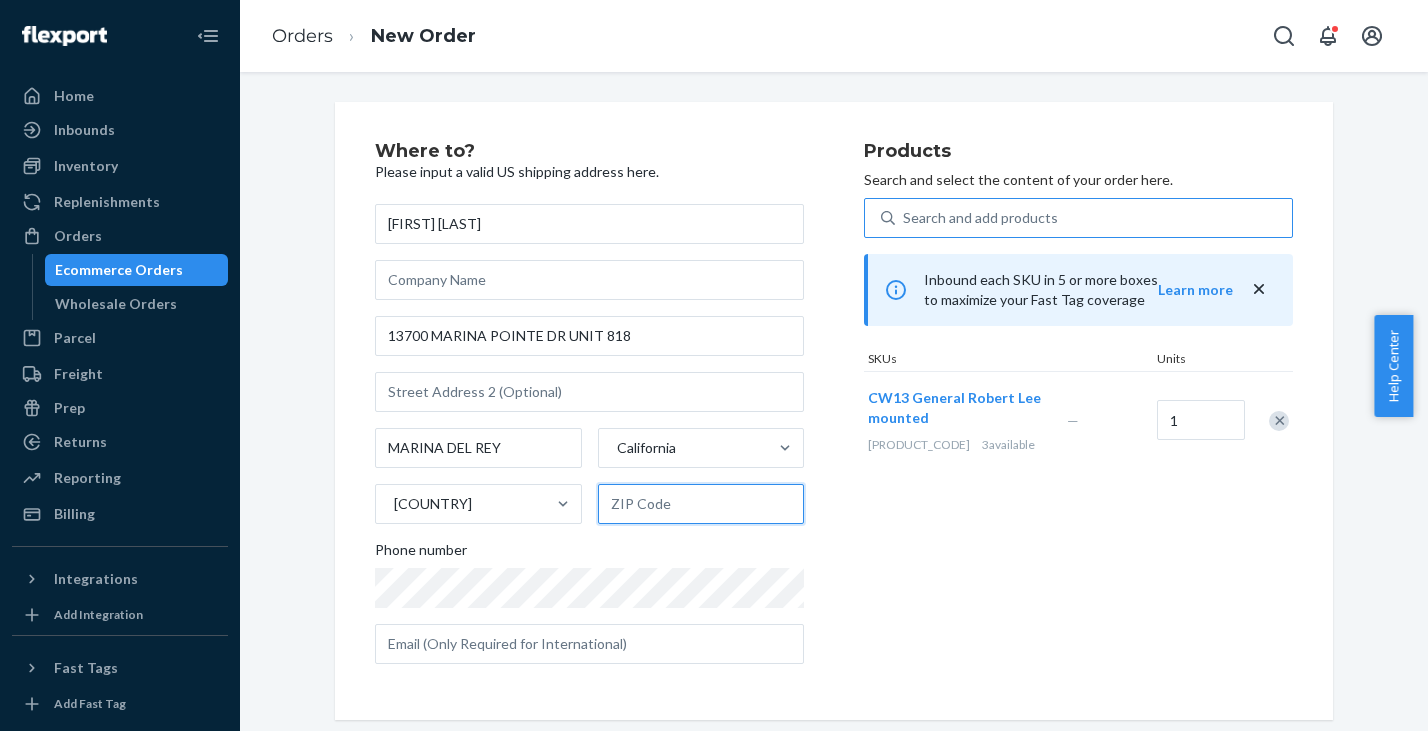 drag, startPoint x: 643, startPoint y: 496, endPoint x: 697, endPoint y: 515, distance: 57.245087 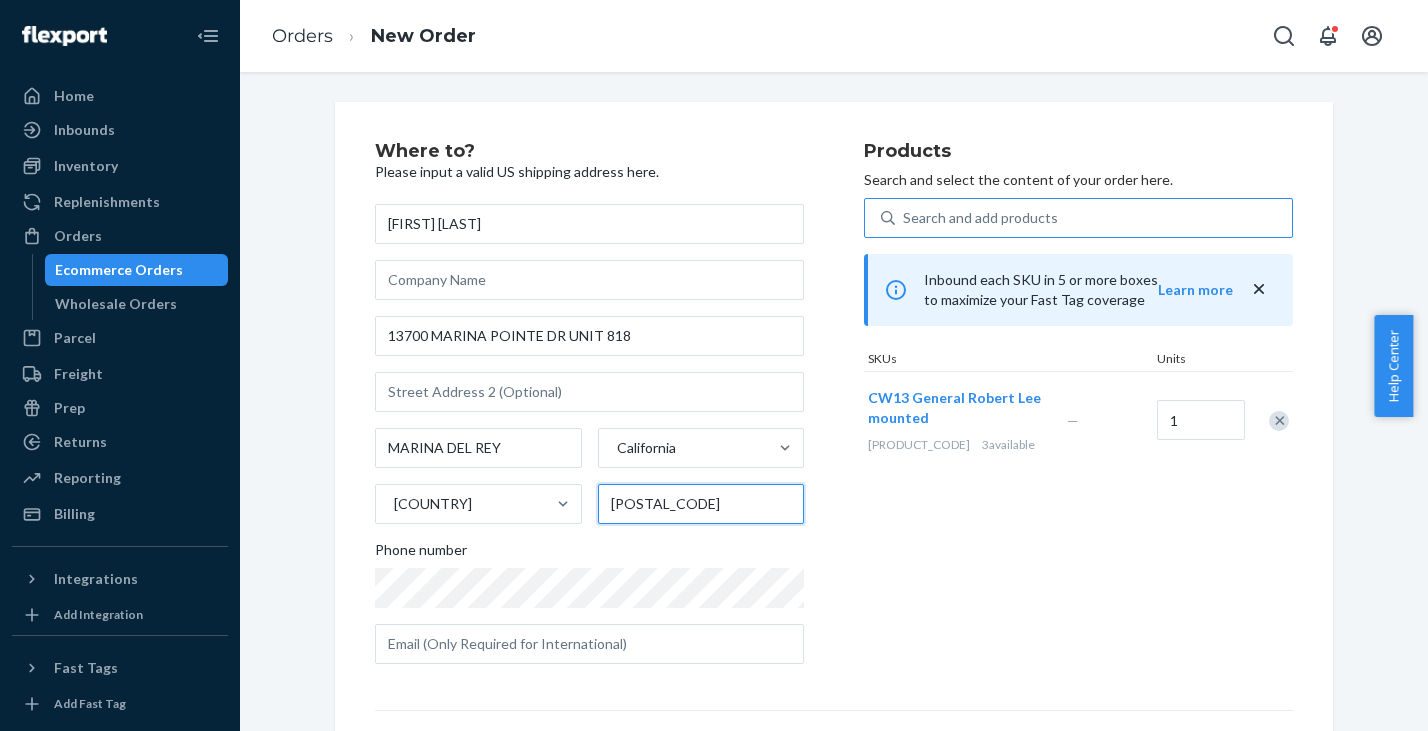 type on "[POSTAL_CODE]" 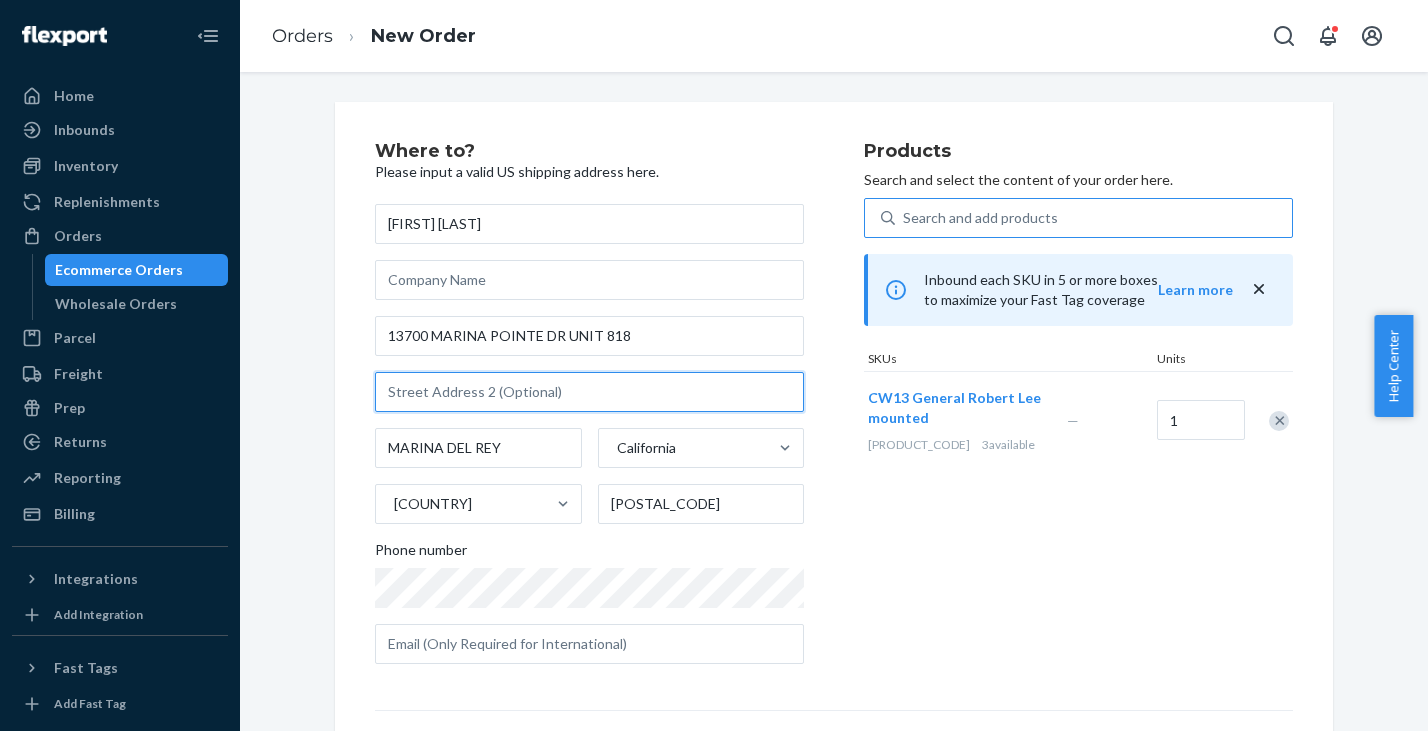 click at bounding box center (589, 392) 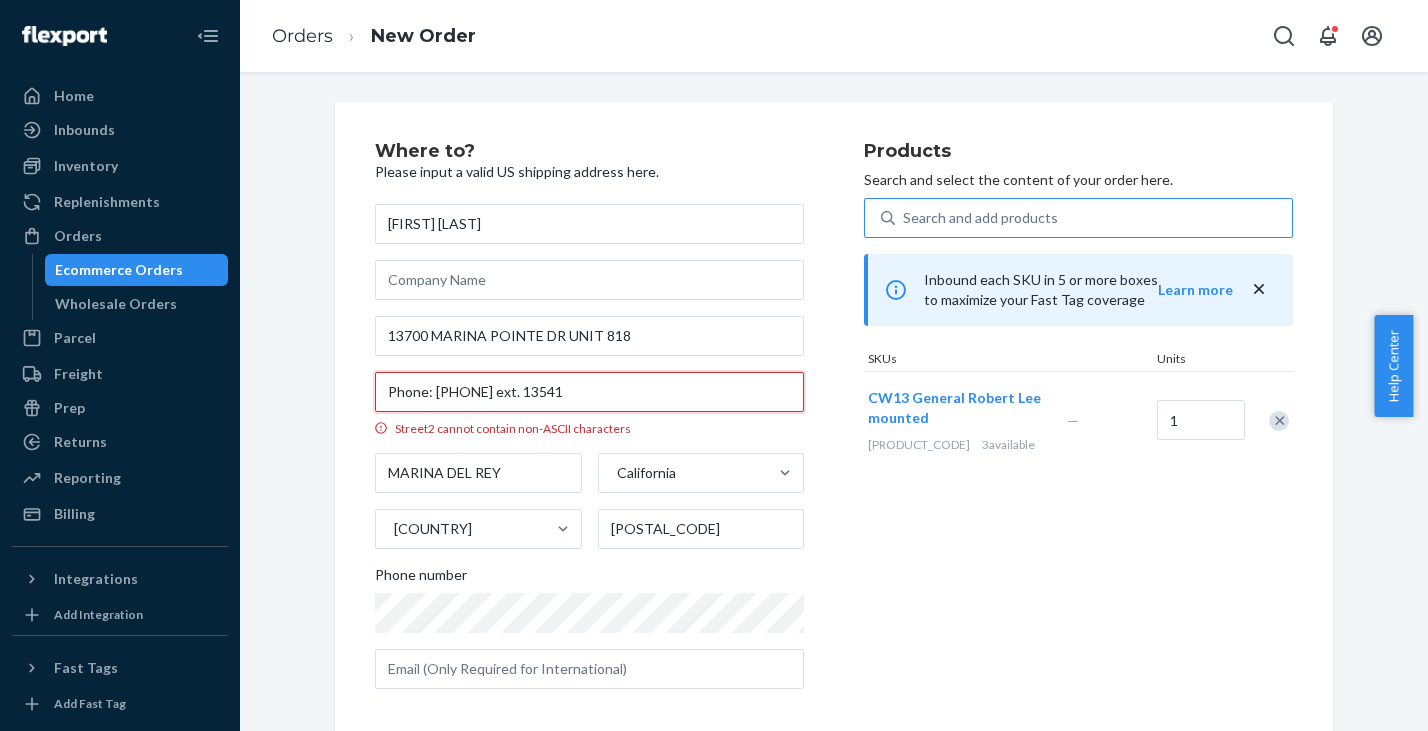 click on "Phone:	[PHONE] ext. 13541" at bounding box center (589, 392) 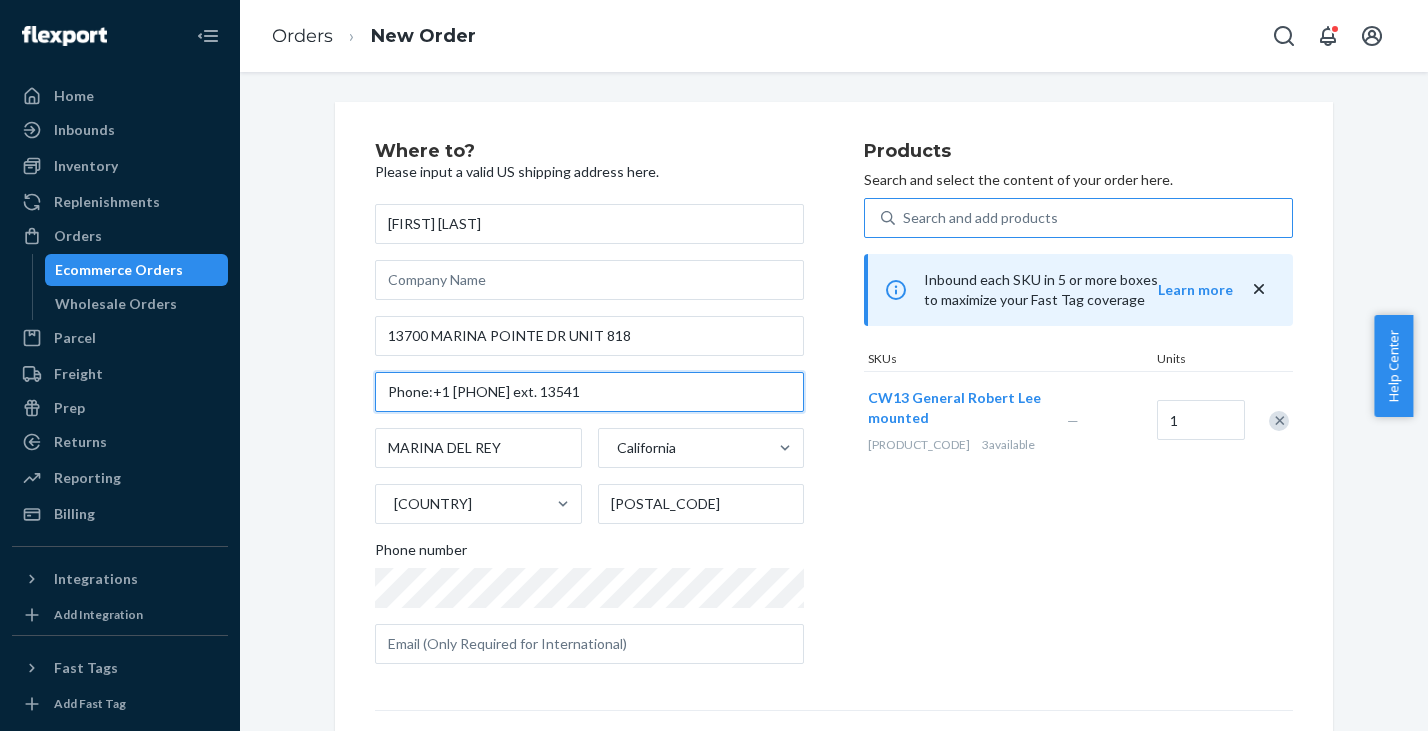 type on "Phone:+1 [PHONE] ext. 13541" 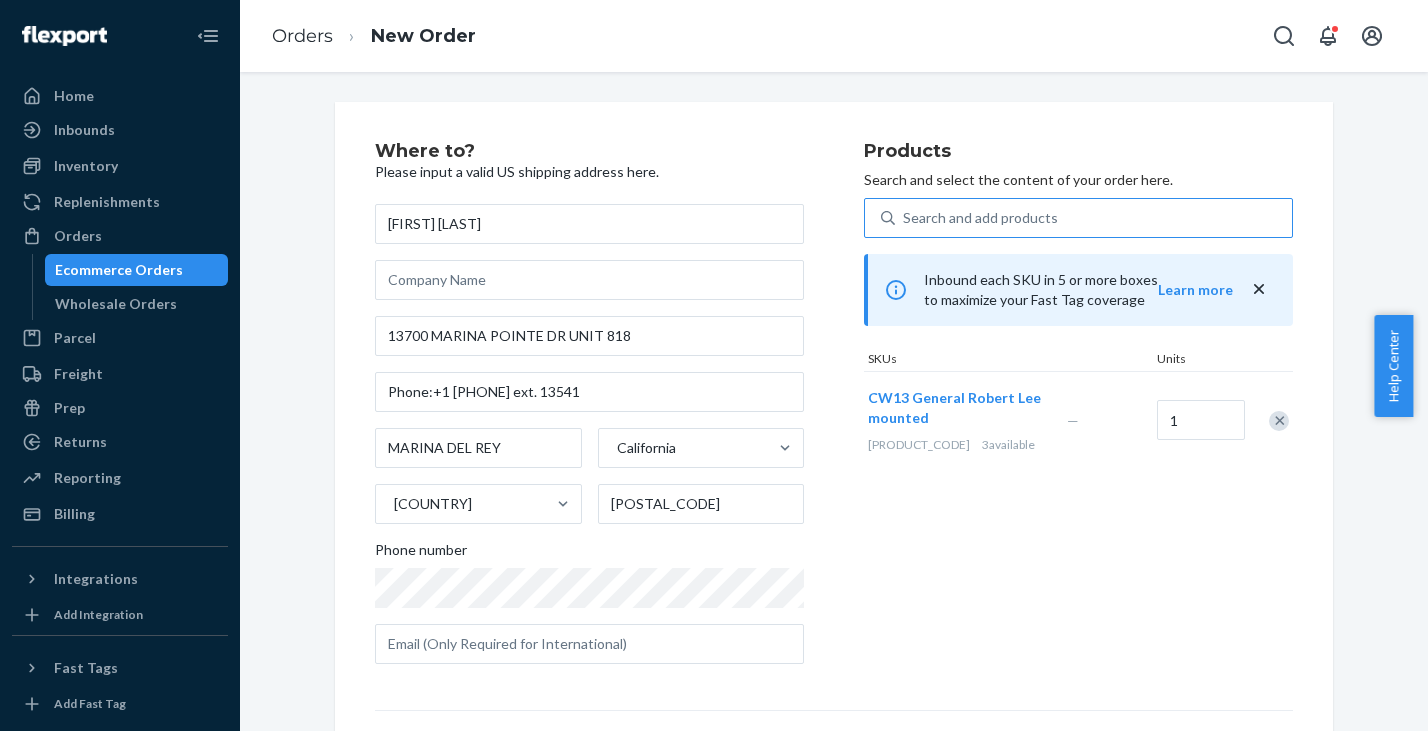 click on "Products Search and select the content of your order here. Search and add products Inbound each SKU in 5 or more boxes to maximize your Fast Tag coverage Learn more SKUs Units CW13 General [FIRST] [LAST] mounted [PRODUCT_CODE] 3  available — 1" at bounding box center (1078, 411) 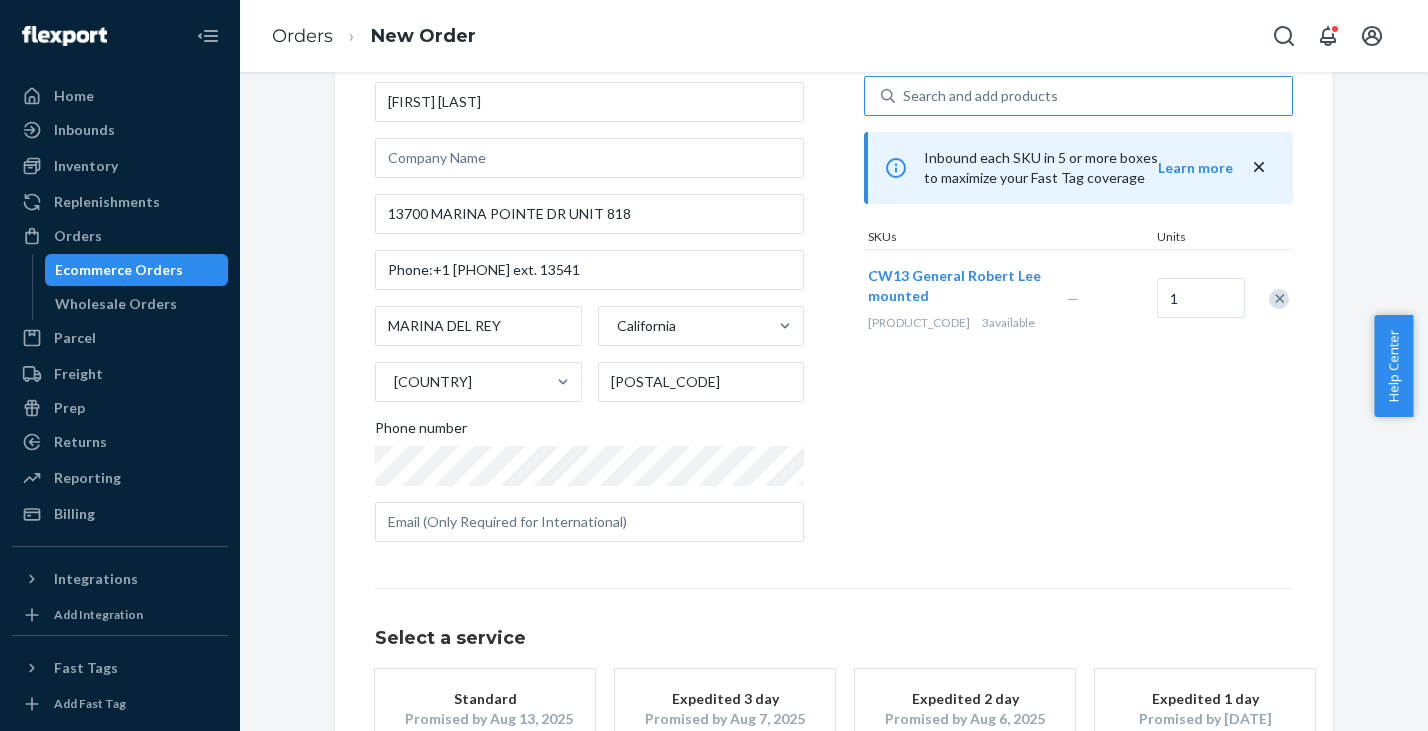 scroll, scrollTop: 204, scrollLeft: 0, axis: vertical 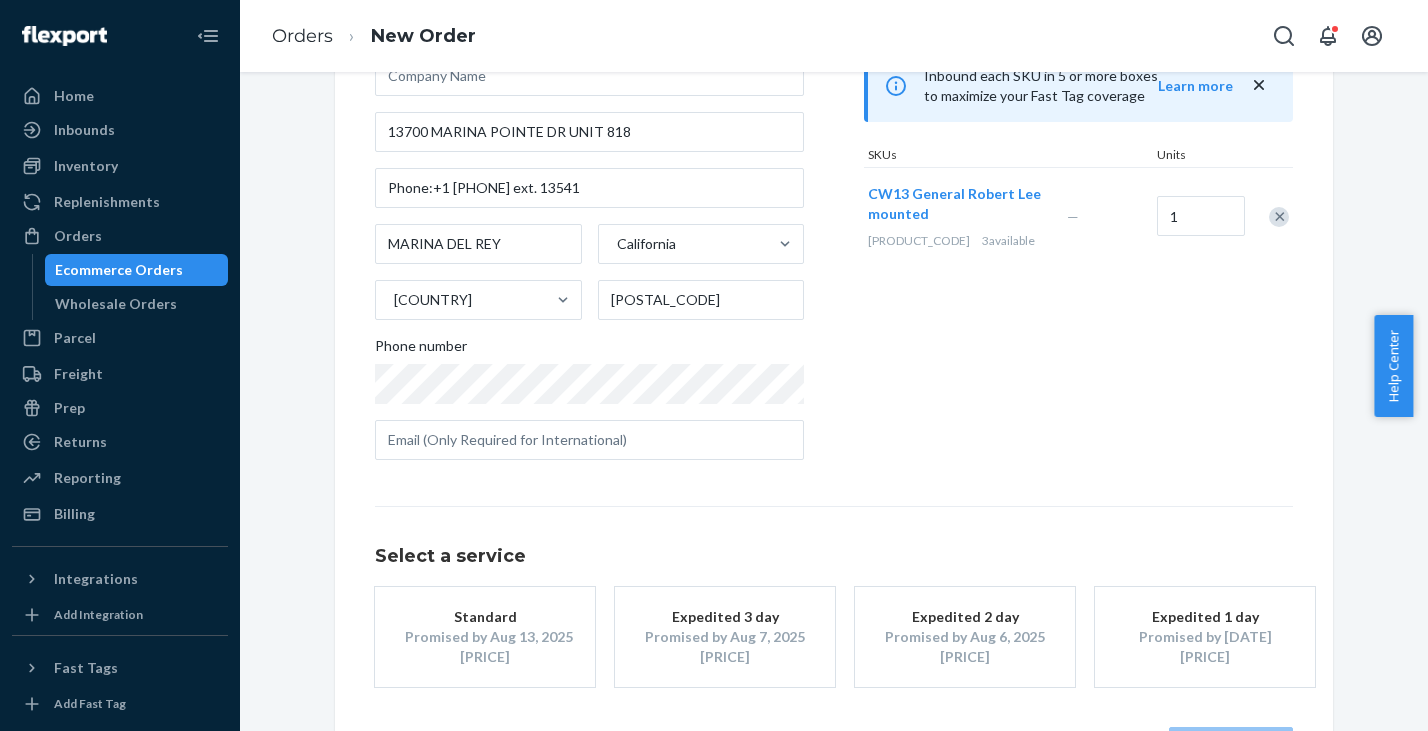 click on "Promised by Aug 13, 2025" at bounding box center [485, 637] 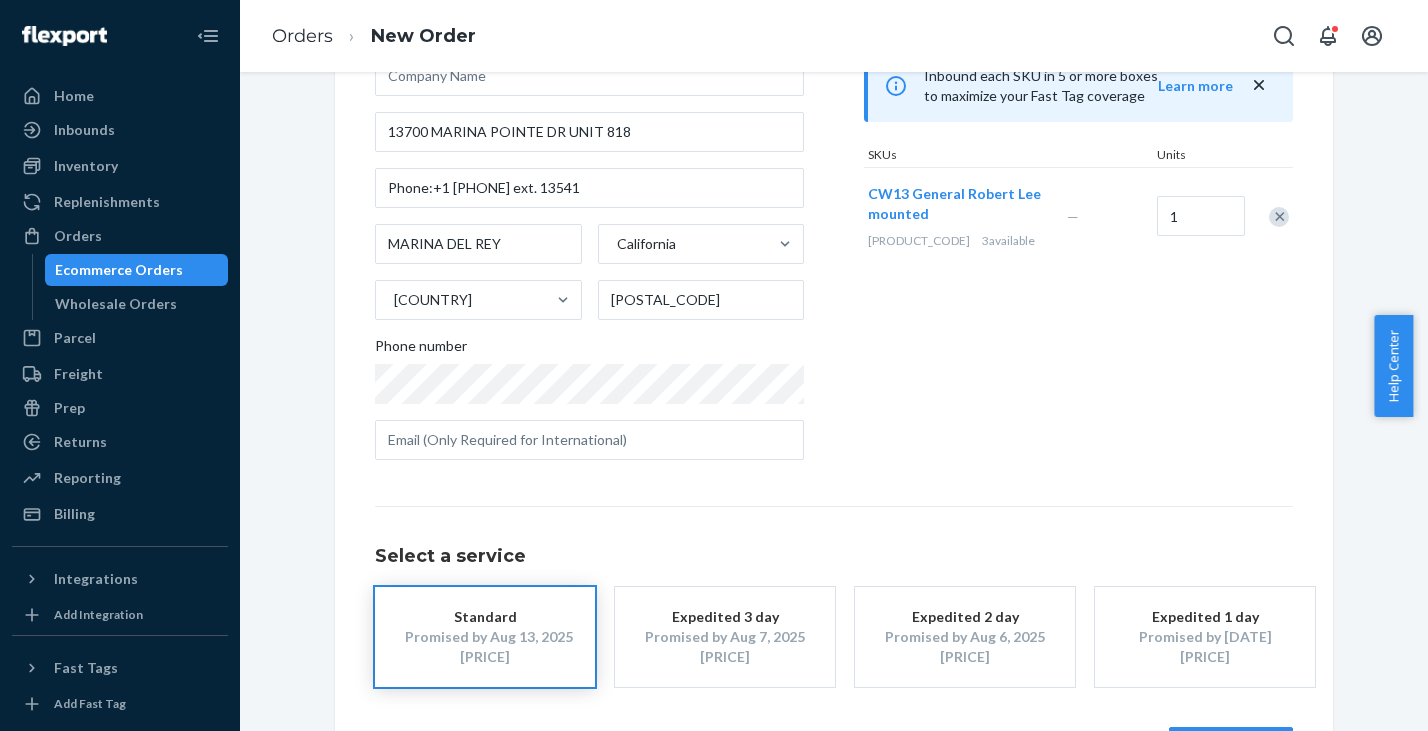 scroll, scrollTop: 280, scrollLeft: 0, axis: vertical 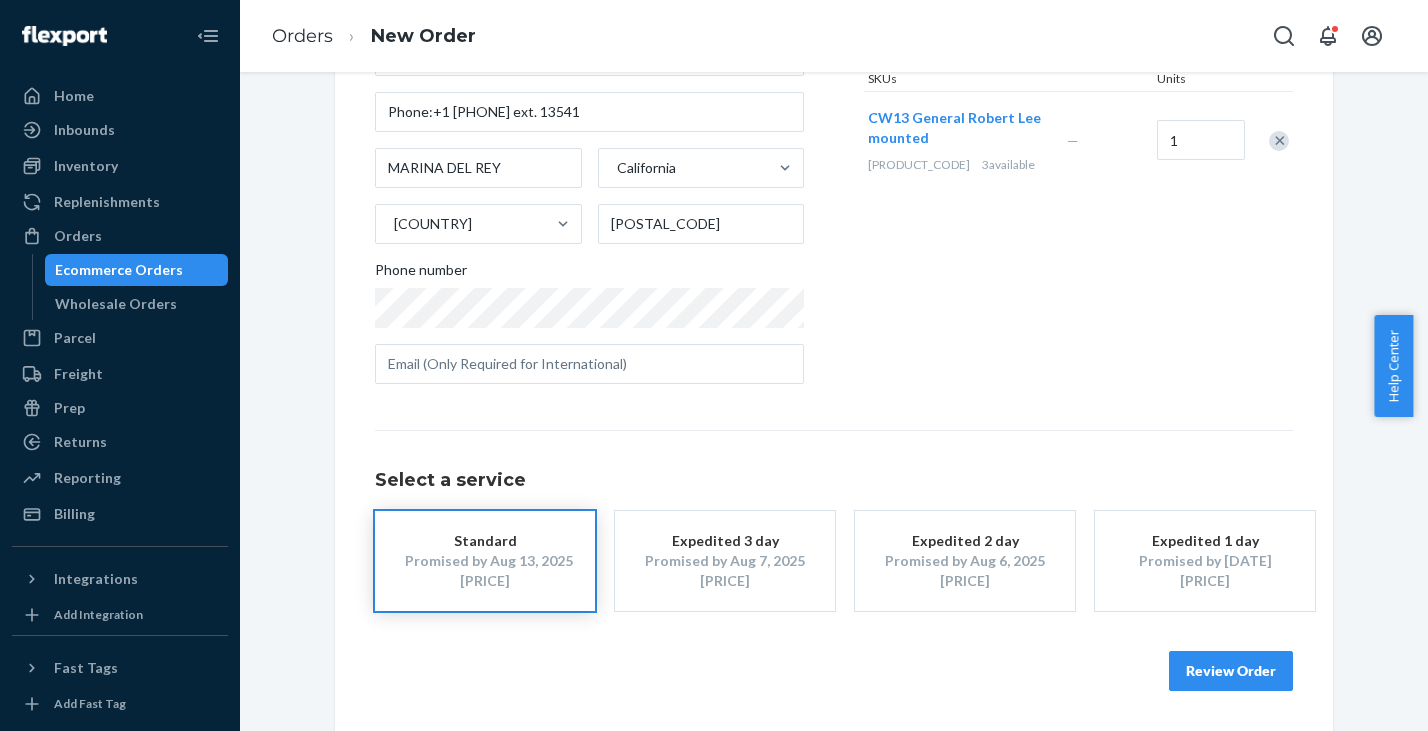 click on "Review Order" at bounding box center [1231, 671] 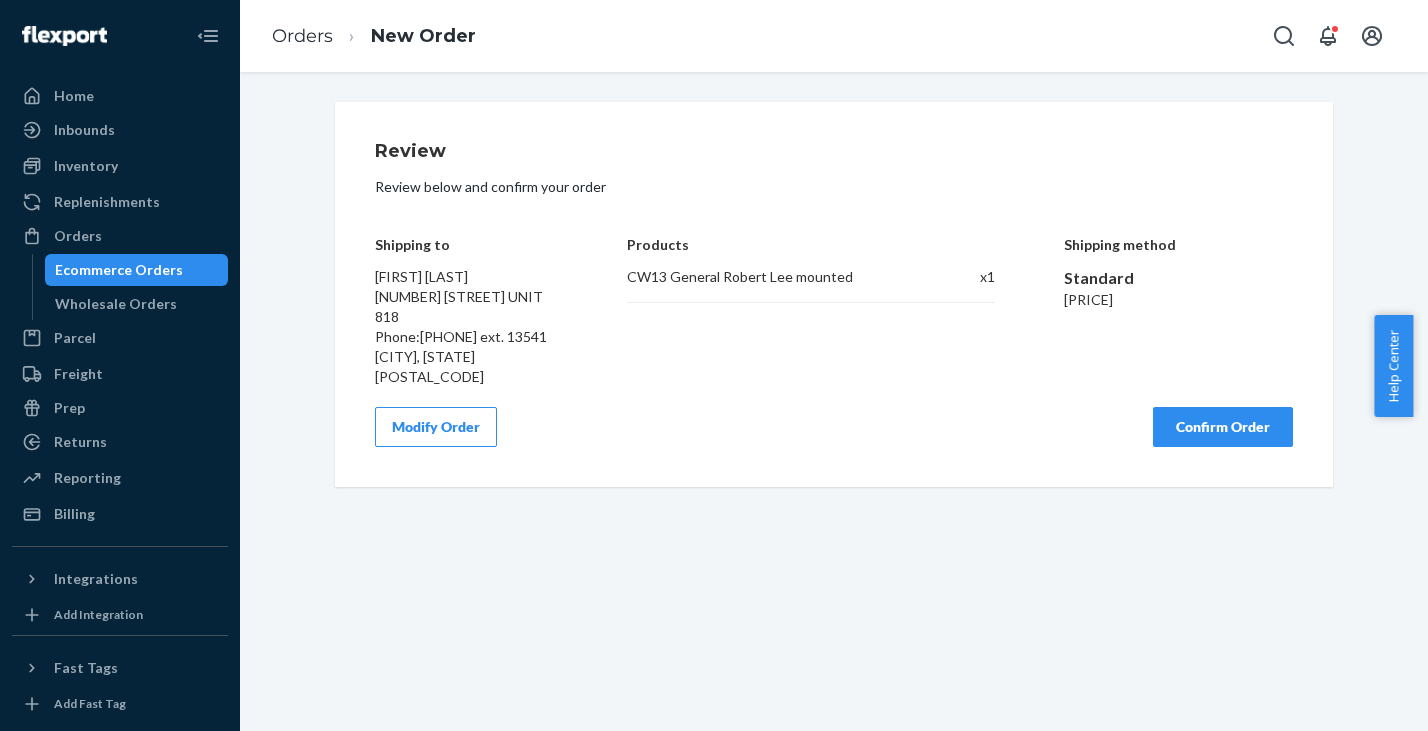 scroll, scrollTop: 0, scrollLeft: 0, axis: both 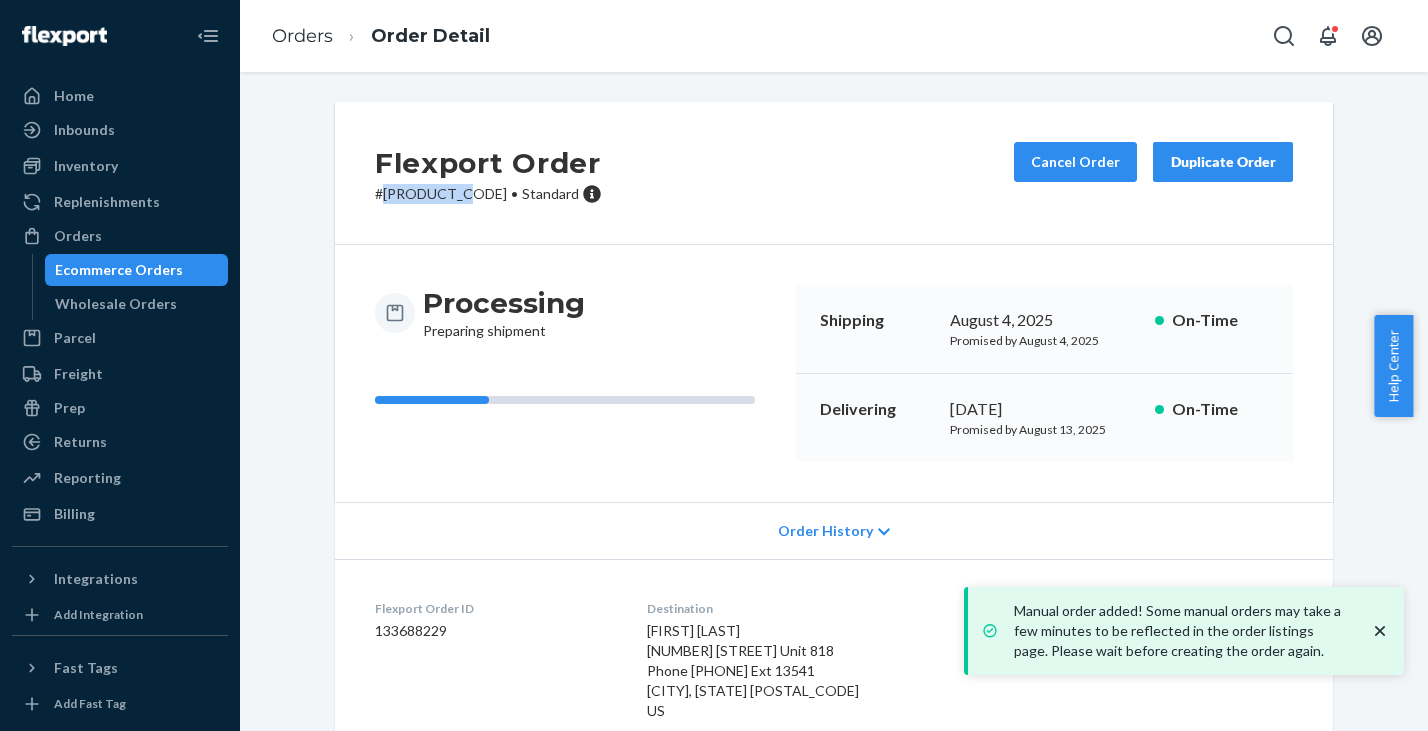 drag, startPoint x: 377, startPoint y: 194, endPoint x: 472, endPoint y: 194, distance: 95 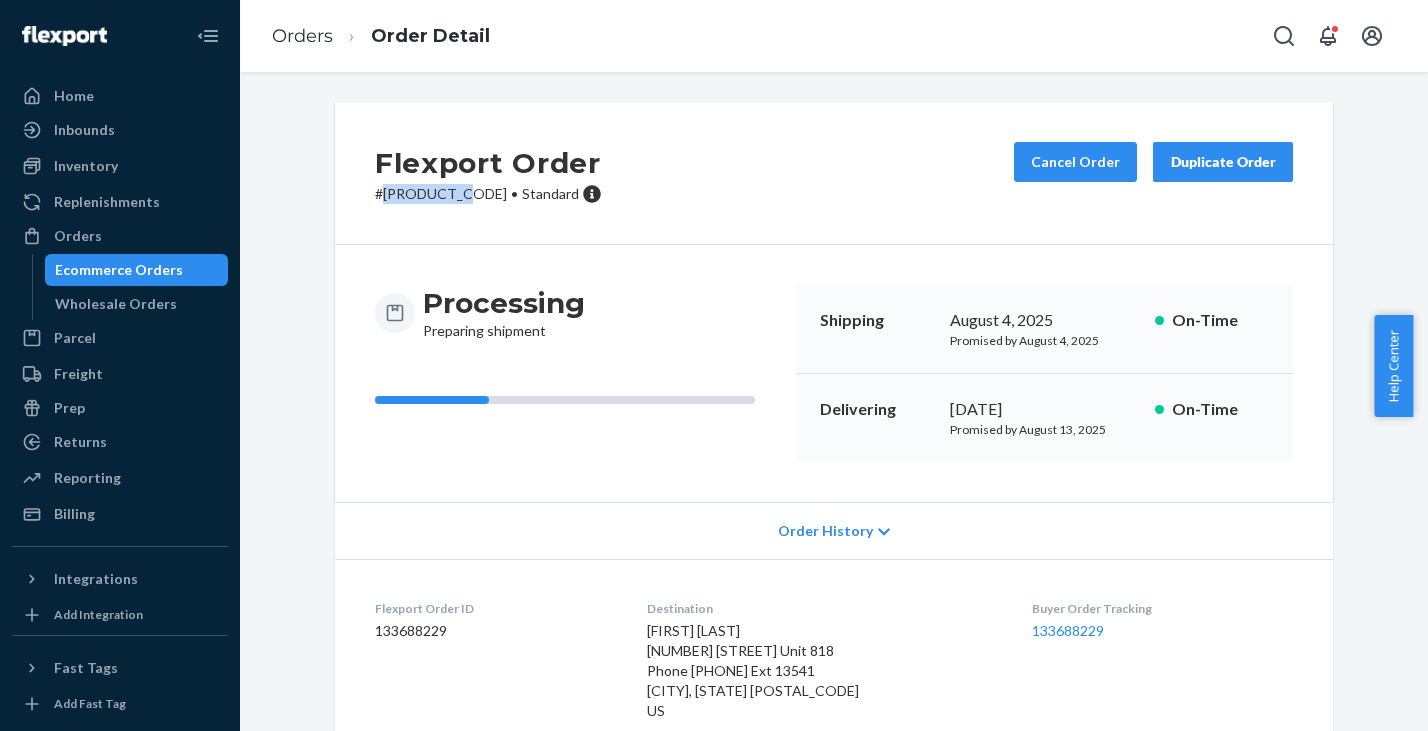copy on "[PRODUCT_CODE]" 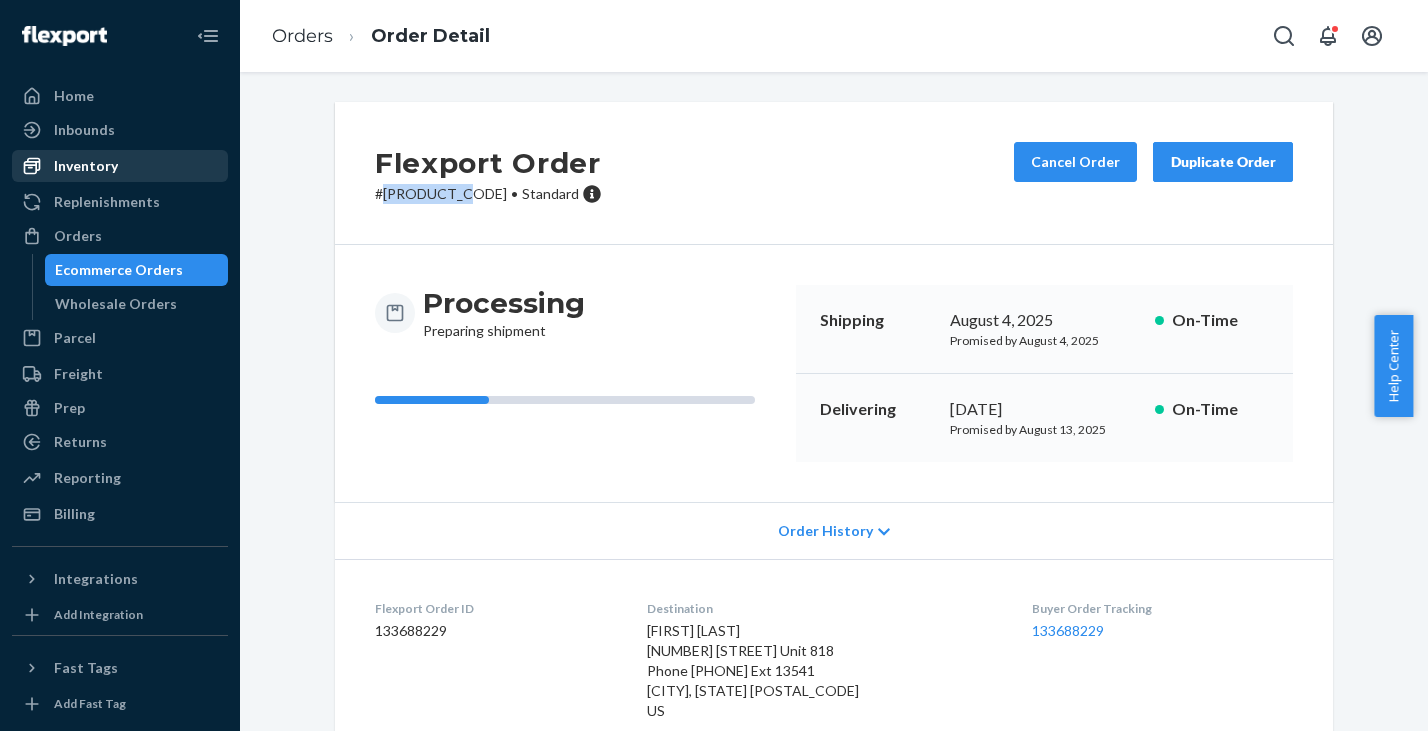 click on "Inventory" at bounding box center (86, 166) 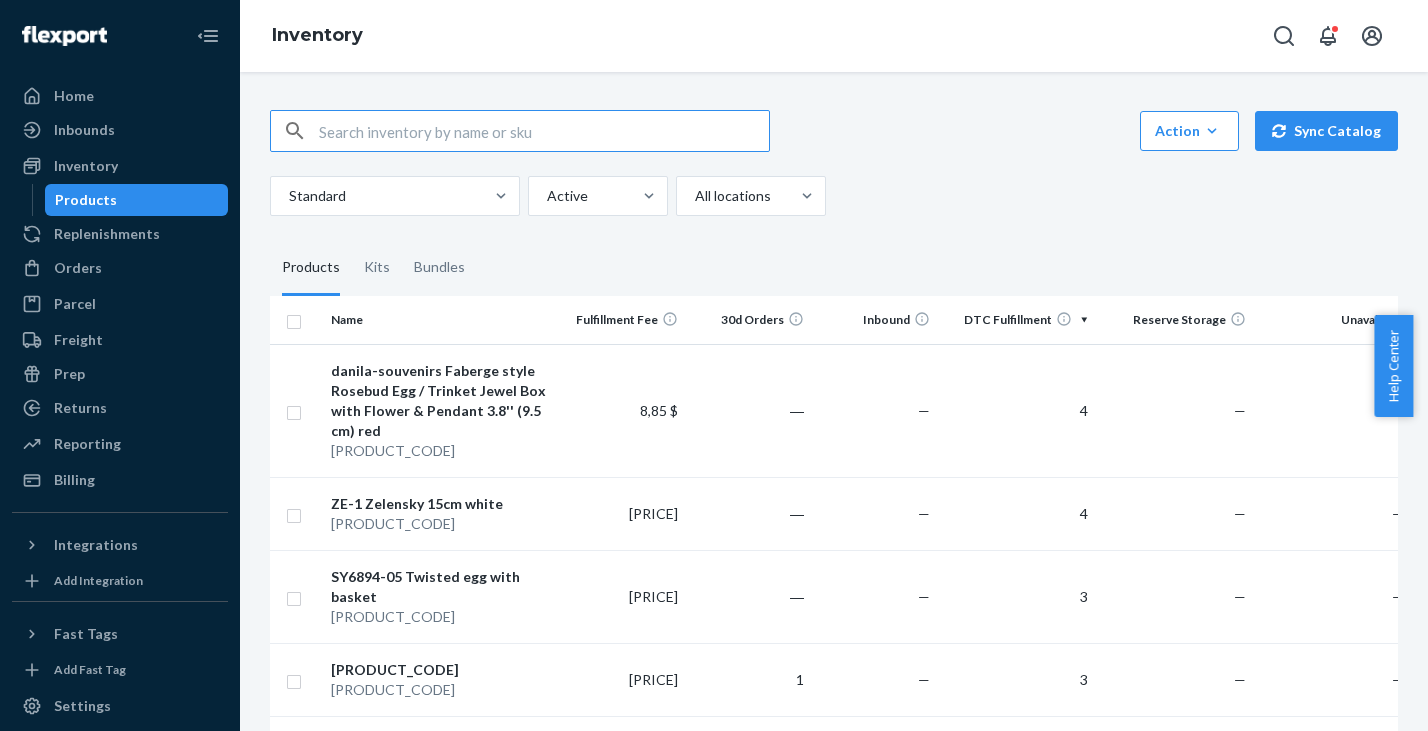 click at bounding box center (544, 131) 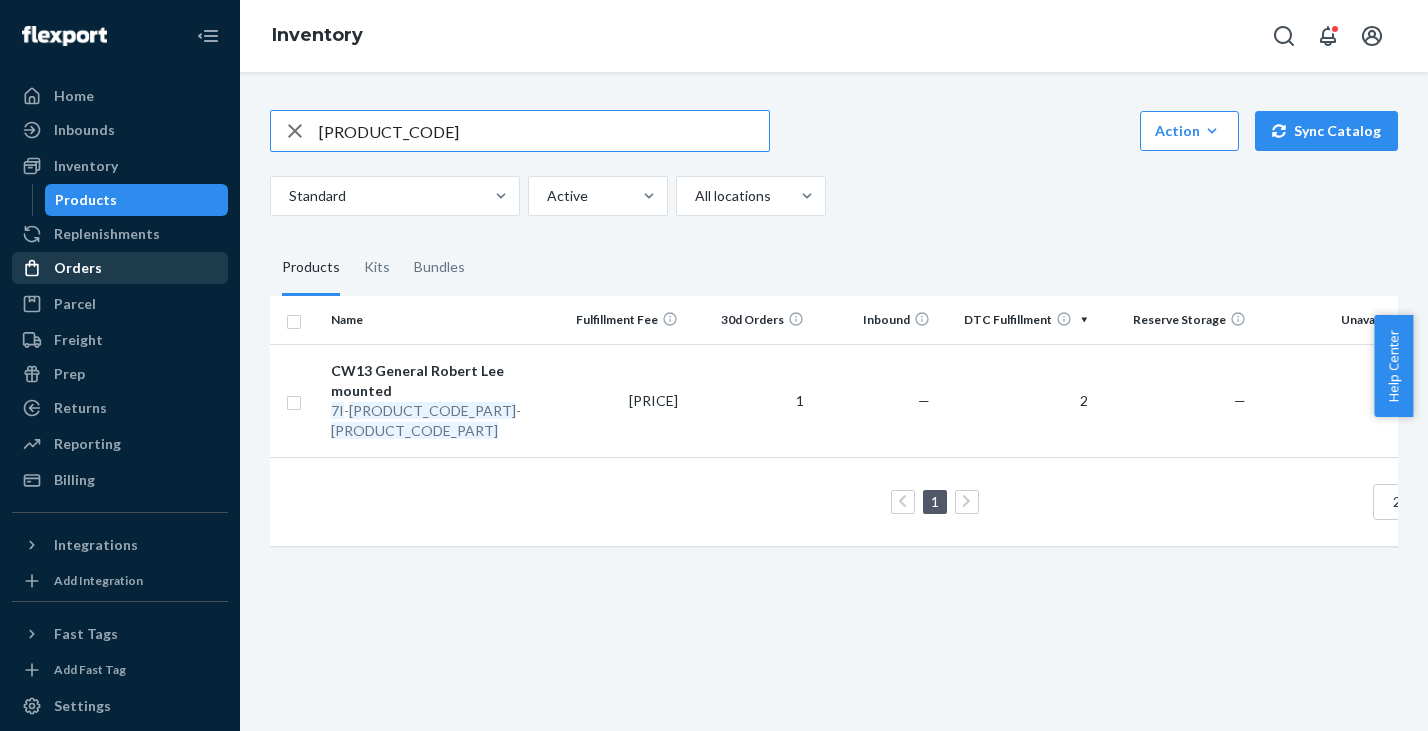 click on "Orders" at bounding box center [120, 268] 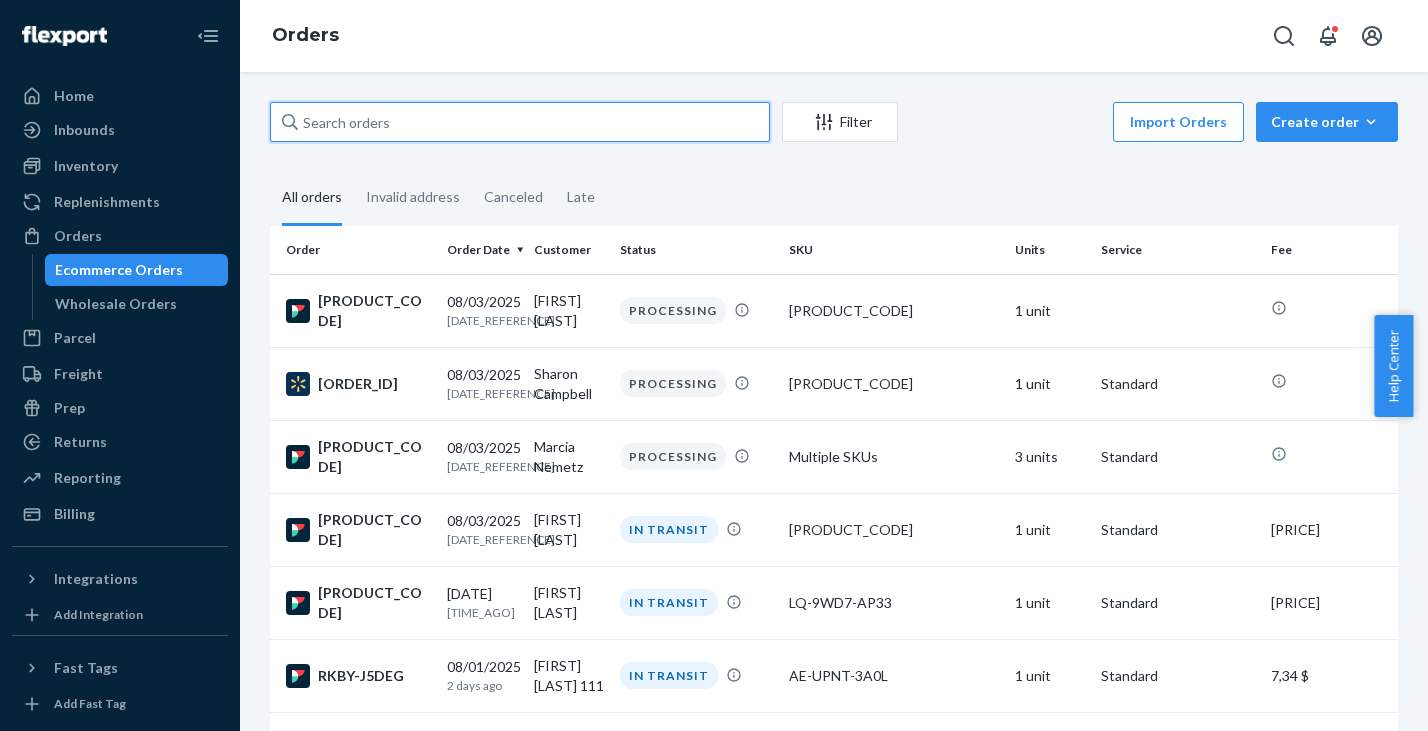 click at bounding box center (520, 122) 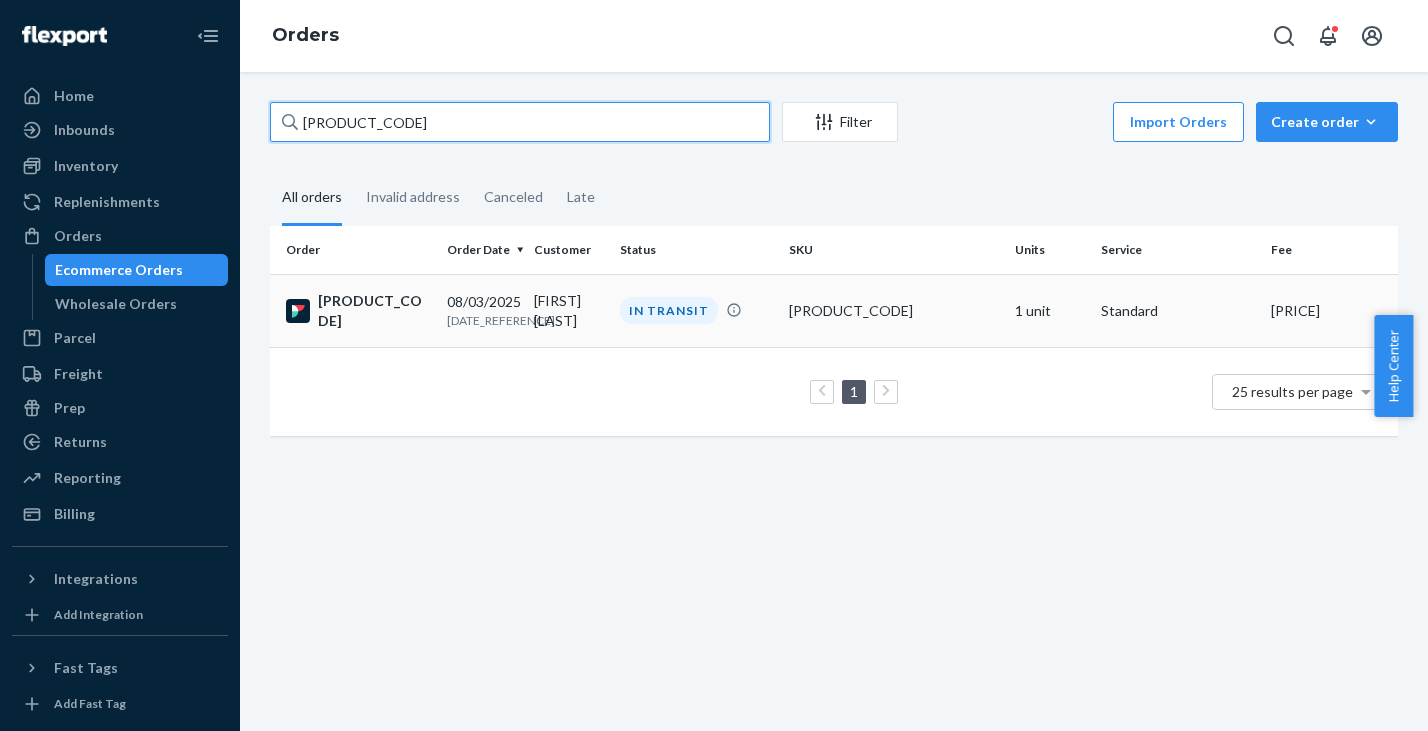 type on "[PRODUCT_CODE]" 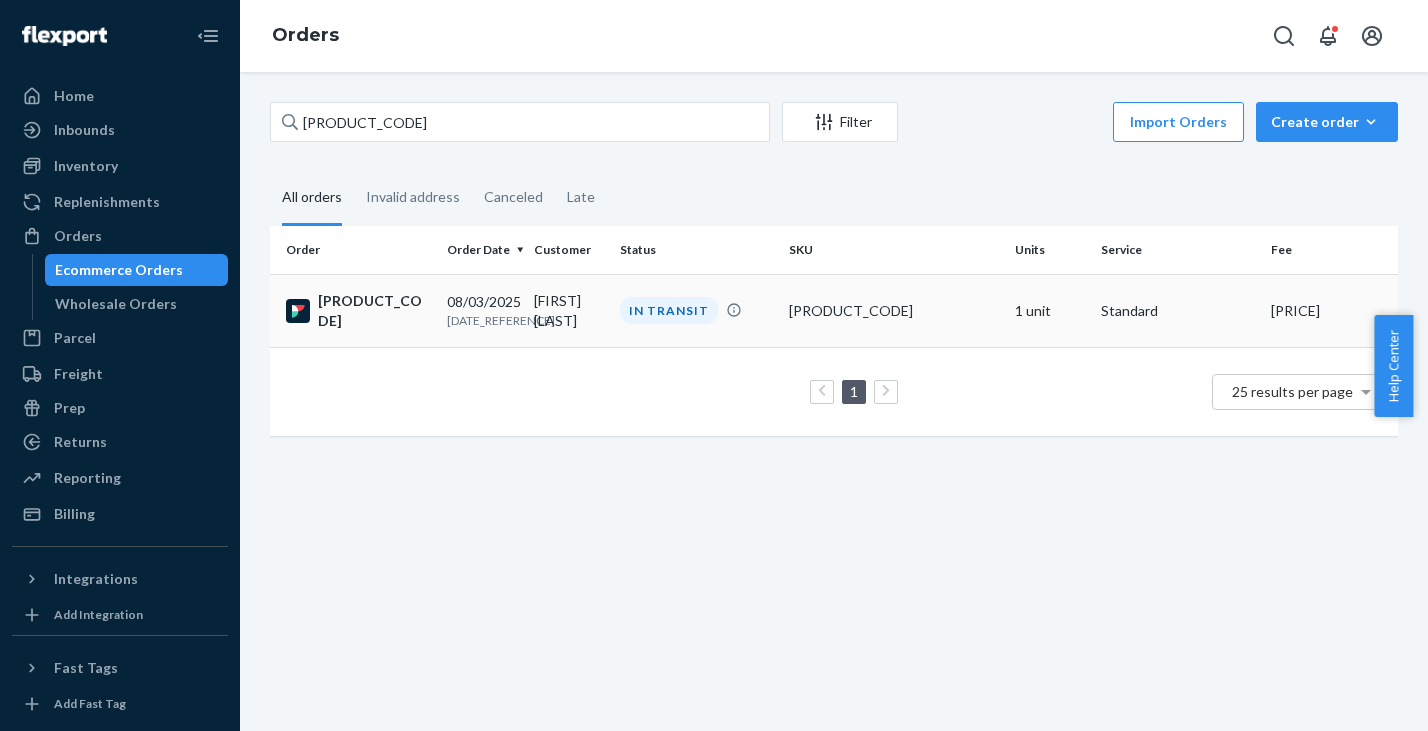 click on "[PRODUCT_CODE]" at bounding box center [358, 311] 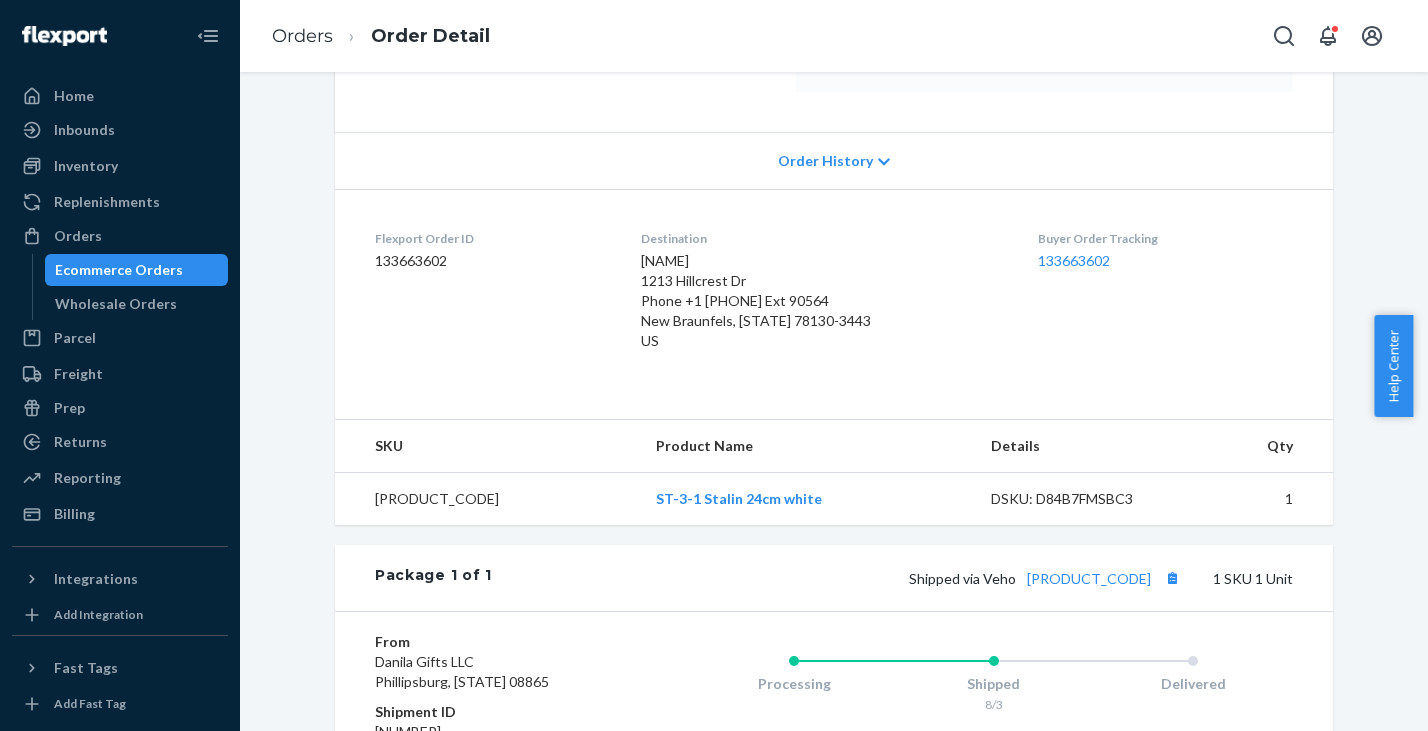scroll, scrollTop: 510, scrollLeft: 0, axis: vertical 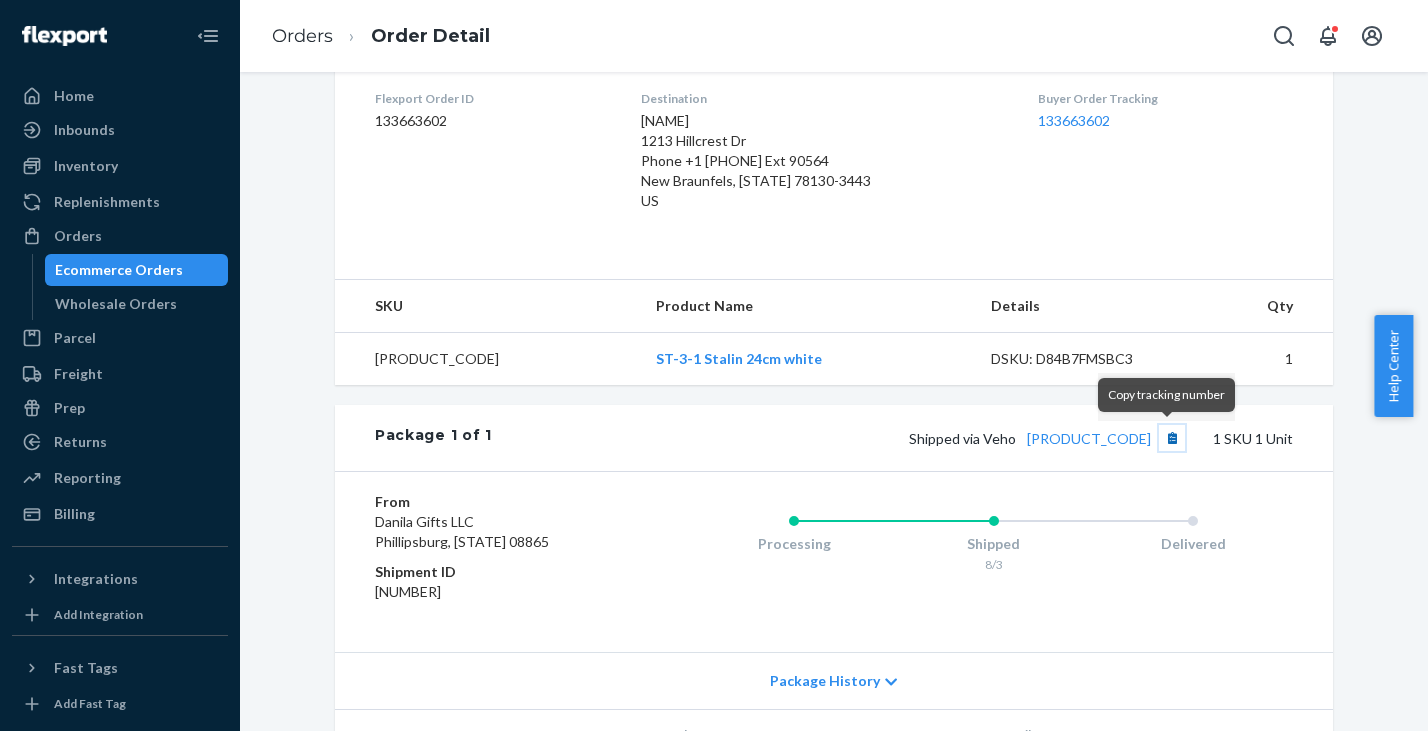 click at bounding box center [1172, 438] 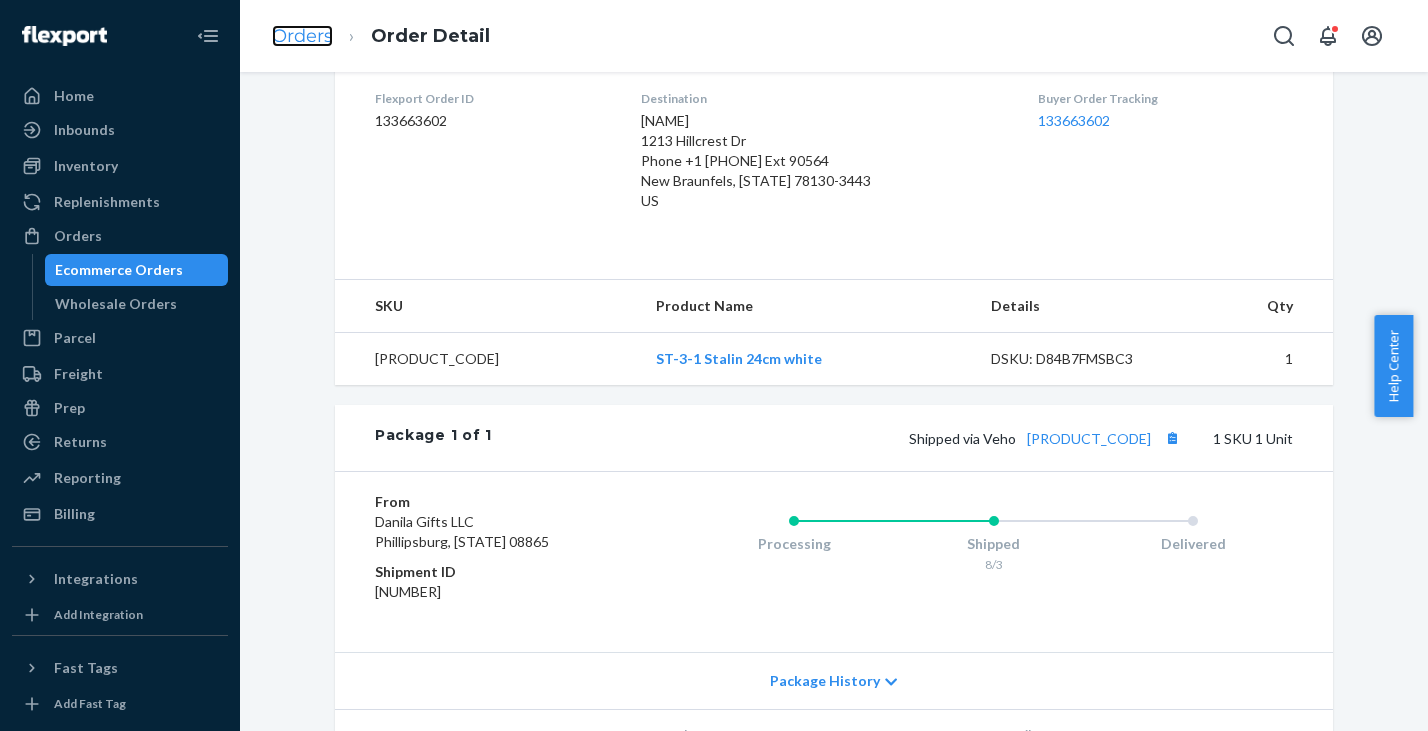 click on "Orders" at bounding box center [302, 36] 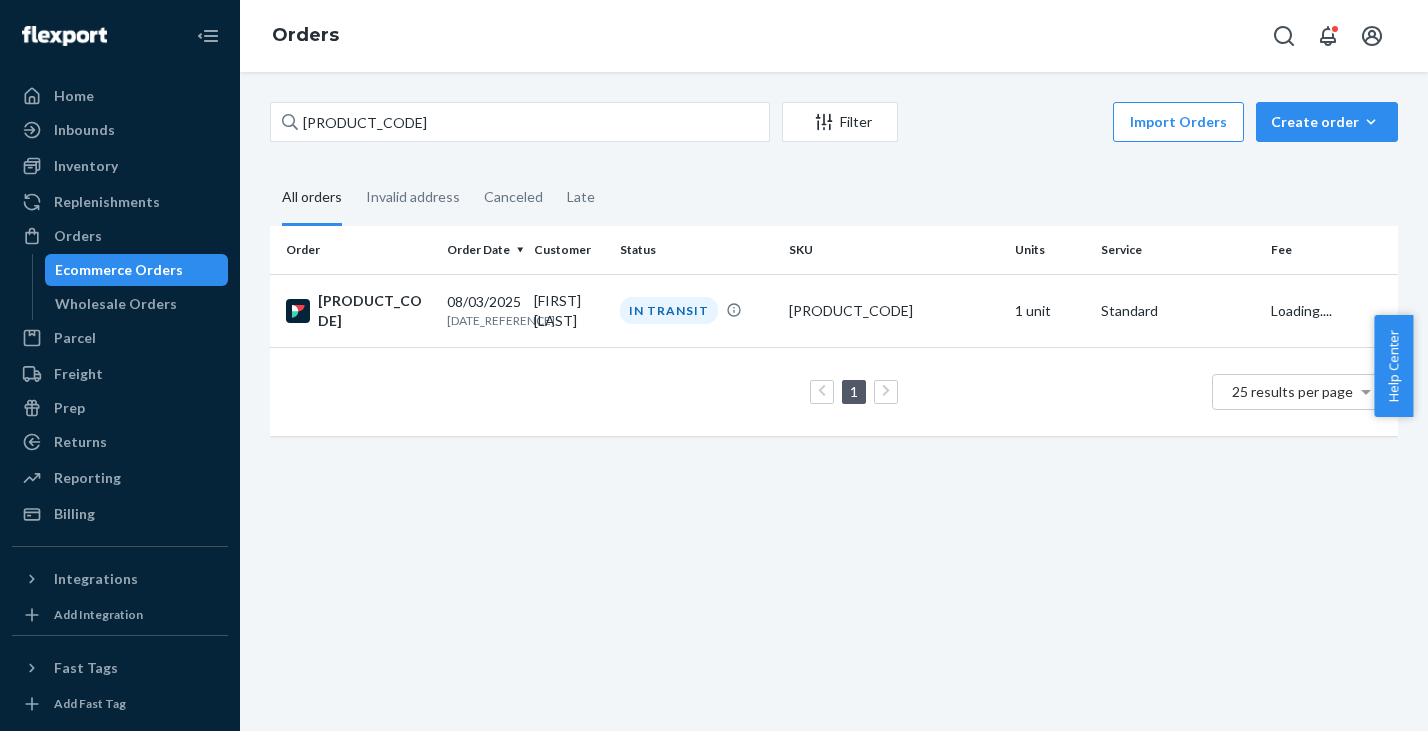 scroll, scrollTop: 0, scrollLeft: 0, axis: both 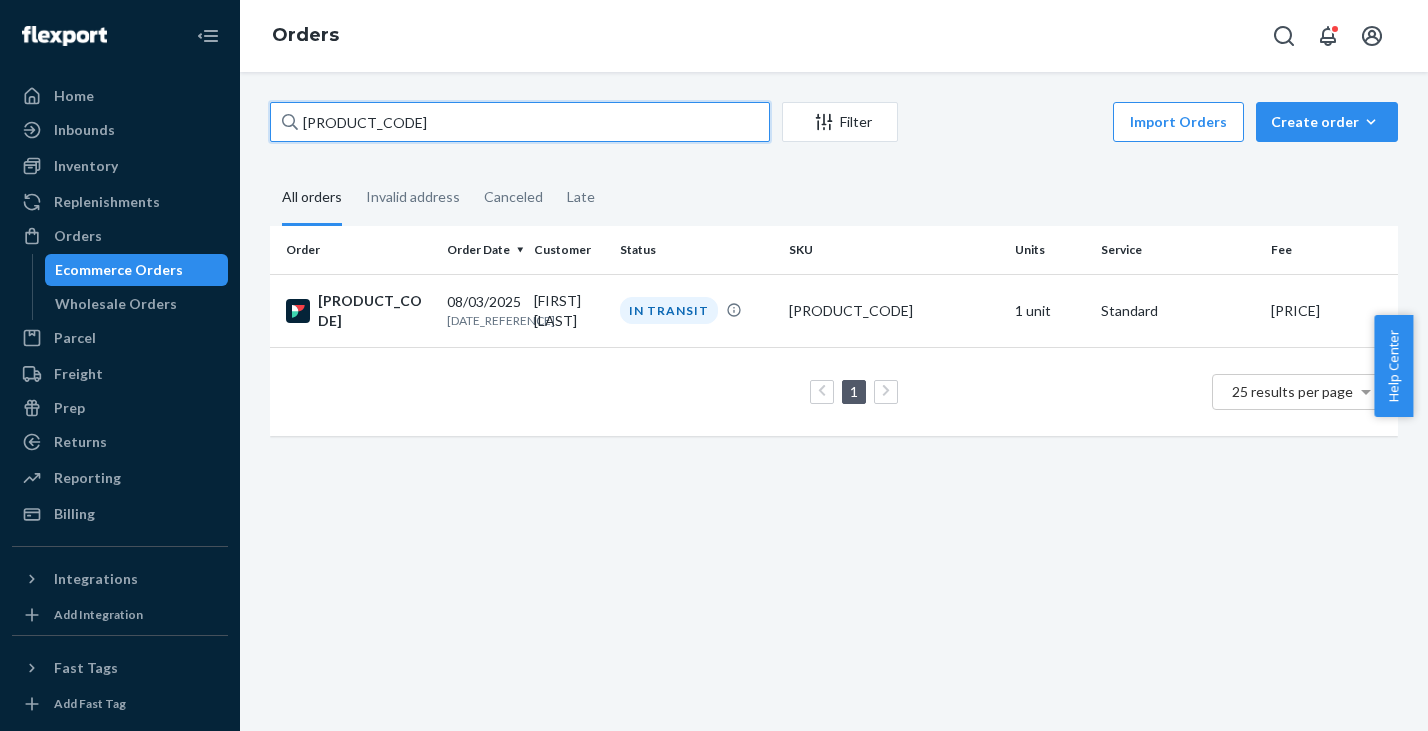 drag, startPoint x: 410, startPoint y: 124, endPoint x: 195, endPoint y: 78, distance: 219.86588 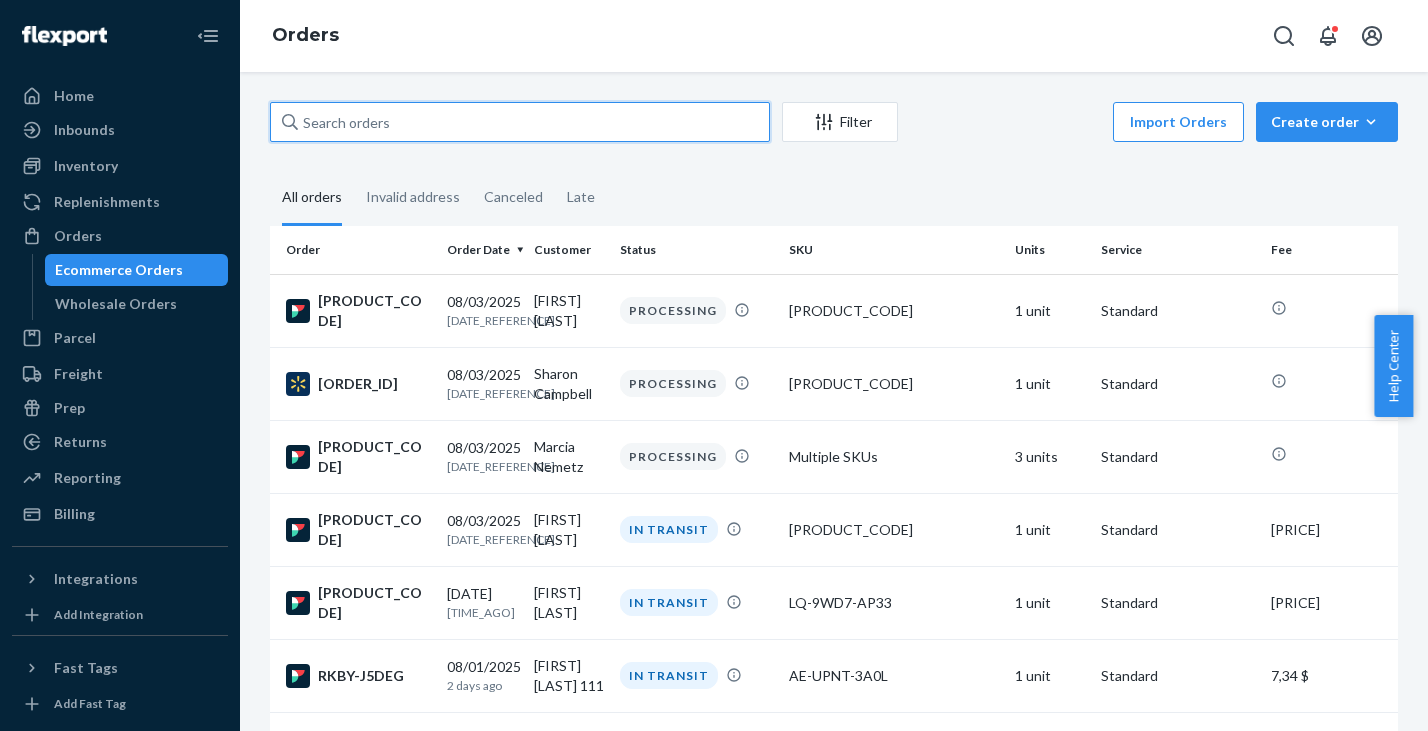 type 